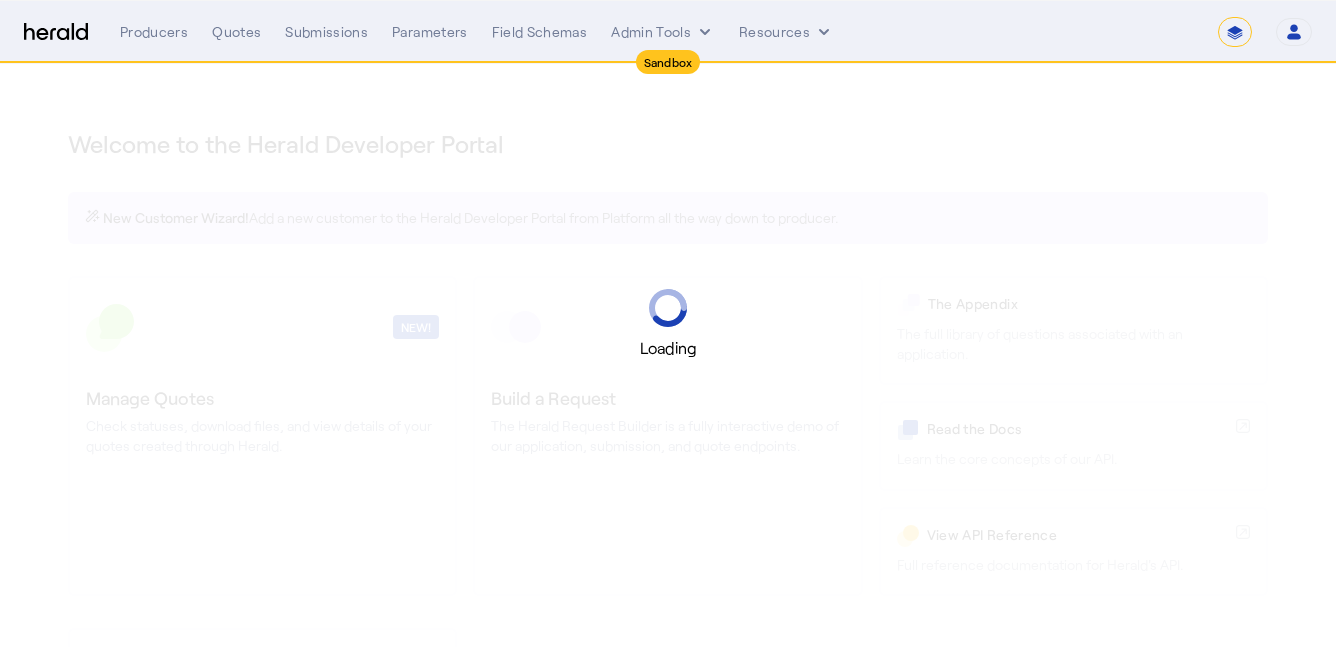select on "*******" 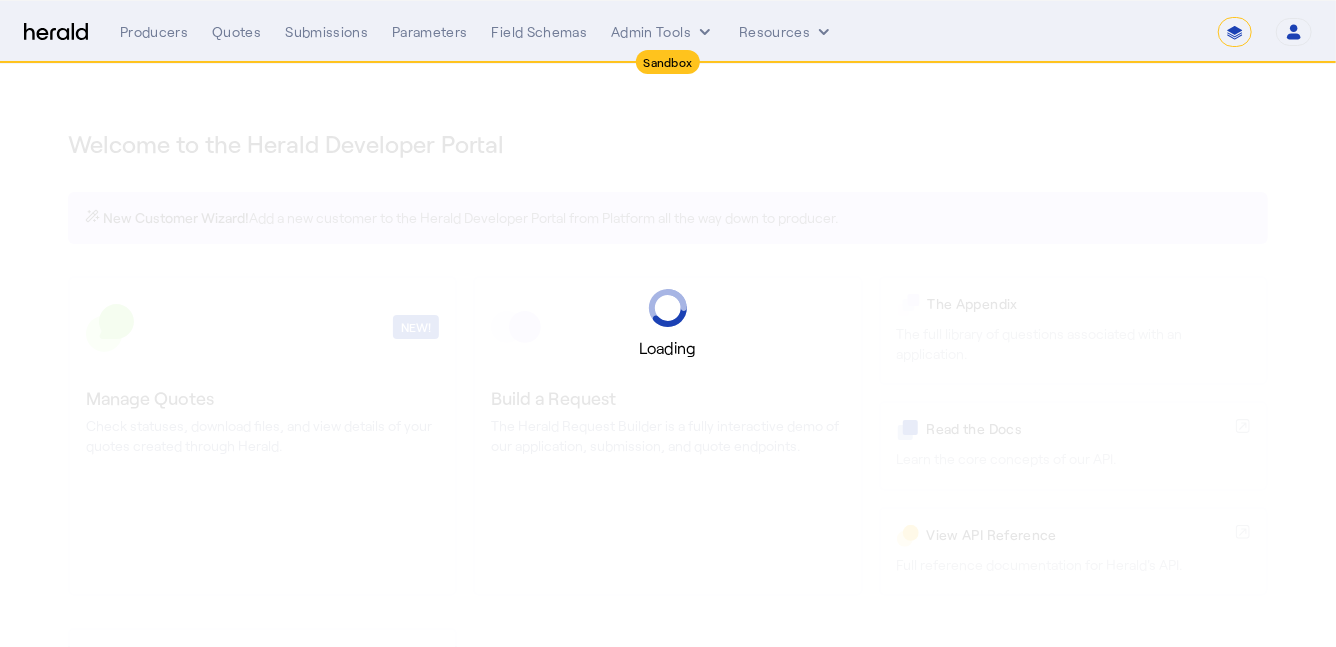select on "pfm_2v8p_herald_api" 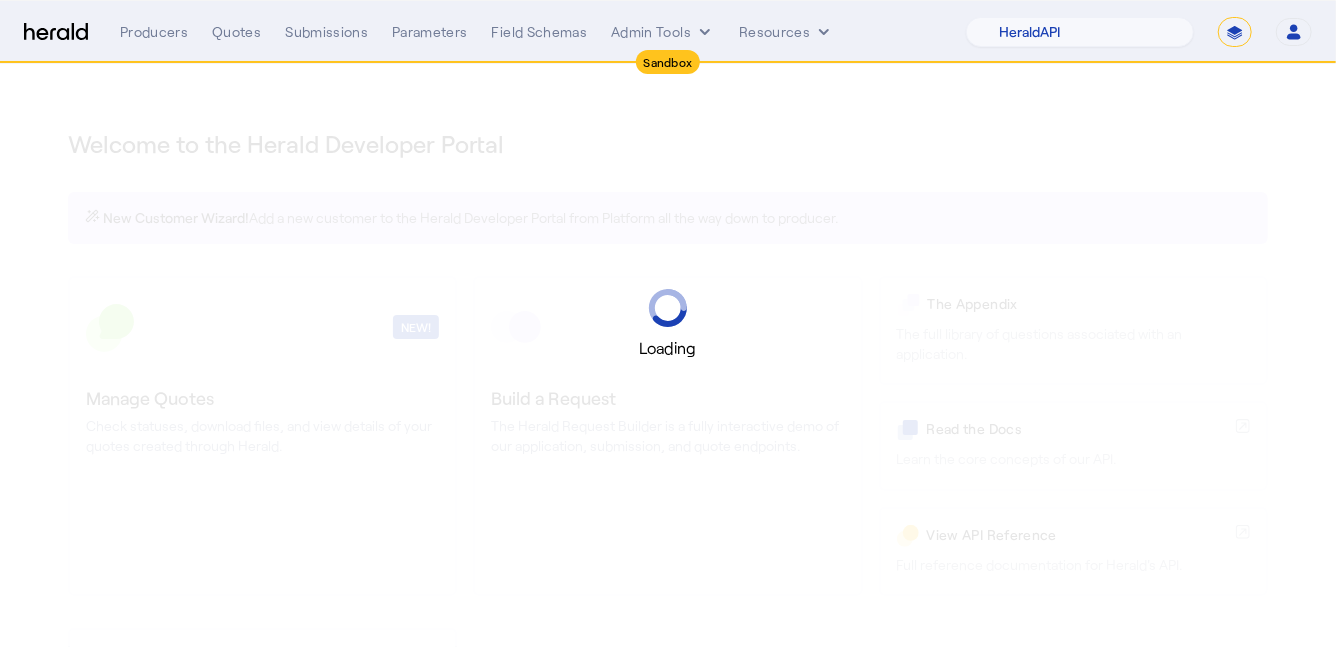 click on "**********" at bounding box center (1235, 32) 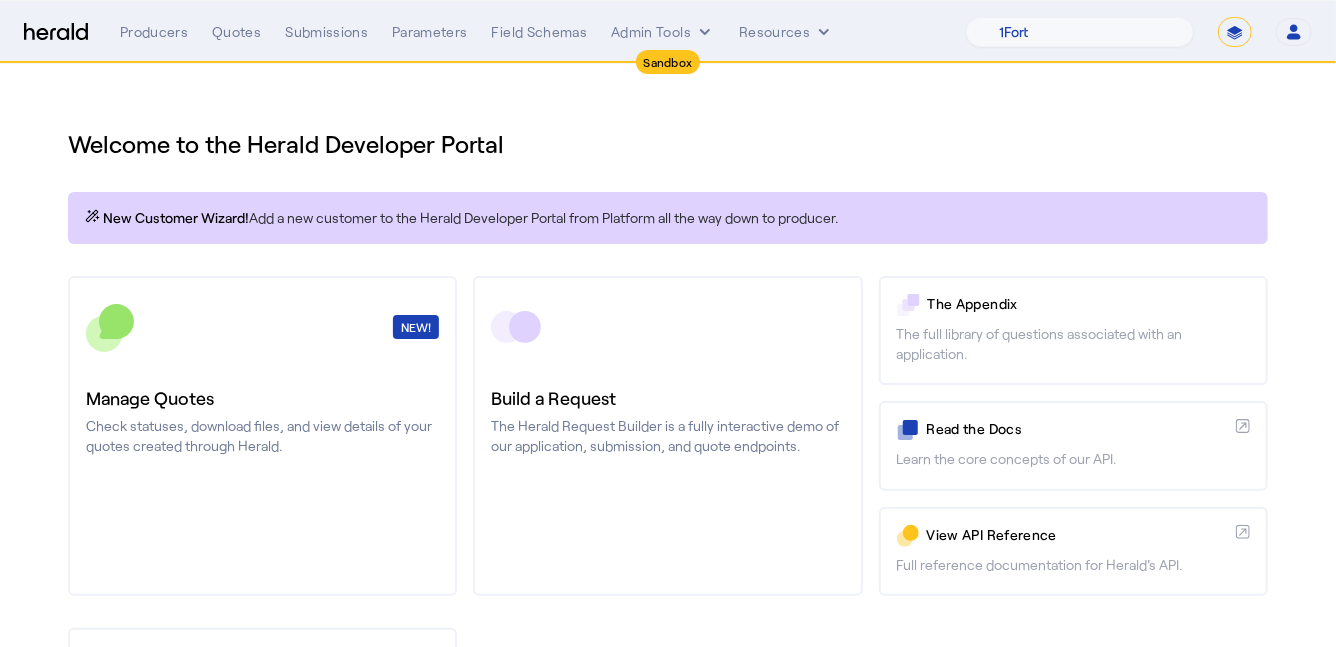 select on "**********" 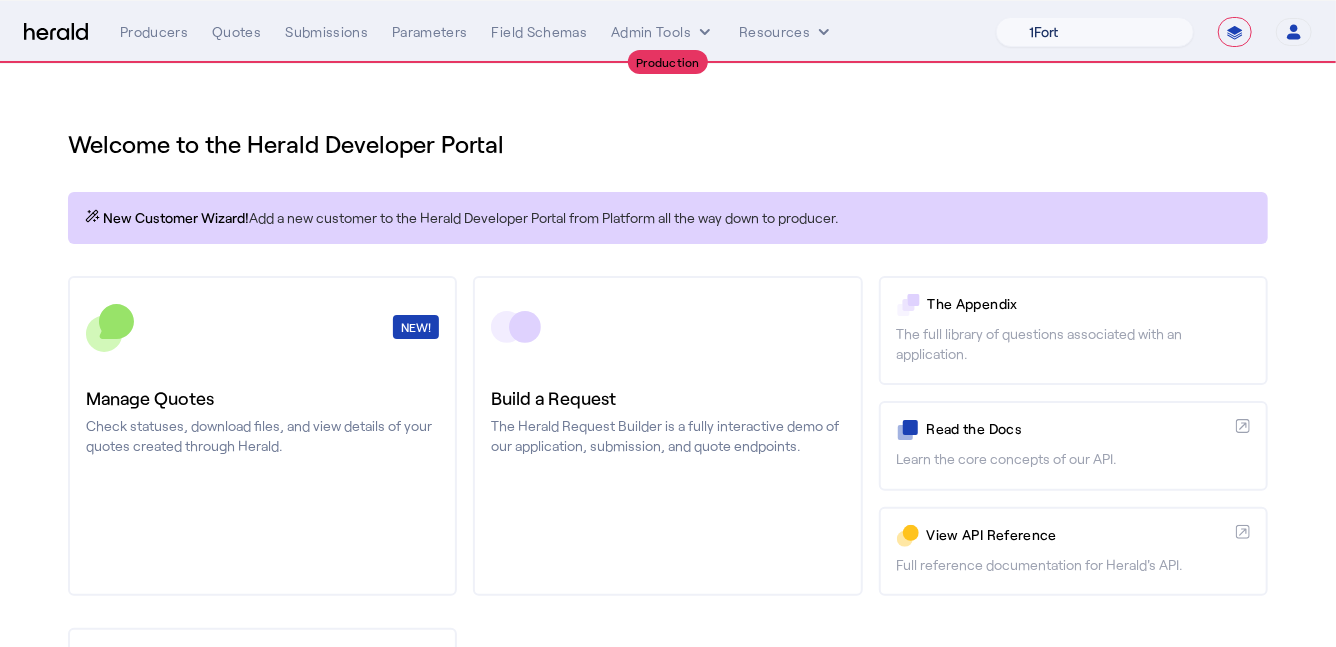 click on "1Fort   Billy   BindHQ   Bunker   CRC   Campus Coverage   Citadel   Fifthwall   Flow Specialty (Capitola)   Founder Shield   Growthmill   HIB Marketplace   HeraldAPI   Layr   Limit   Marsh   QuoteWell   Sayata Labs   Semsee   Stere   USI   Vouch   Zywave" at bounding box center (1095, 32) 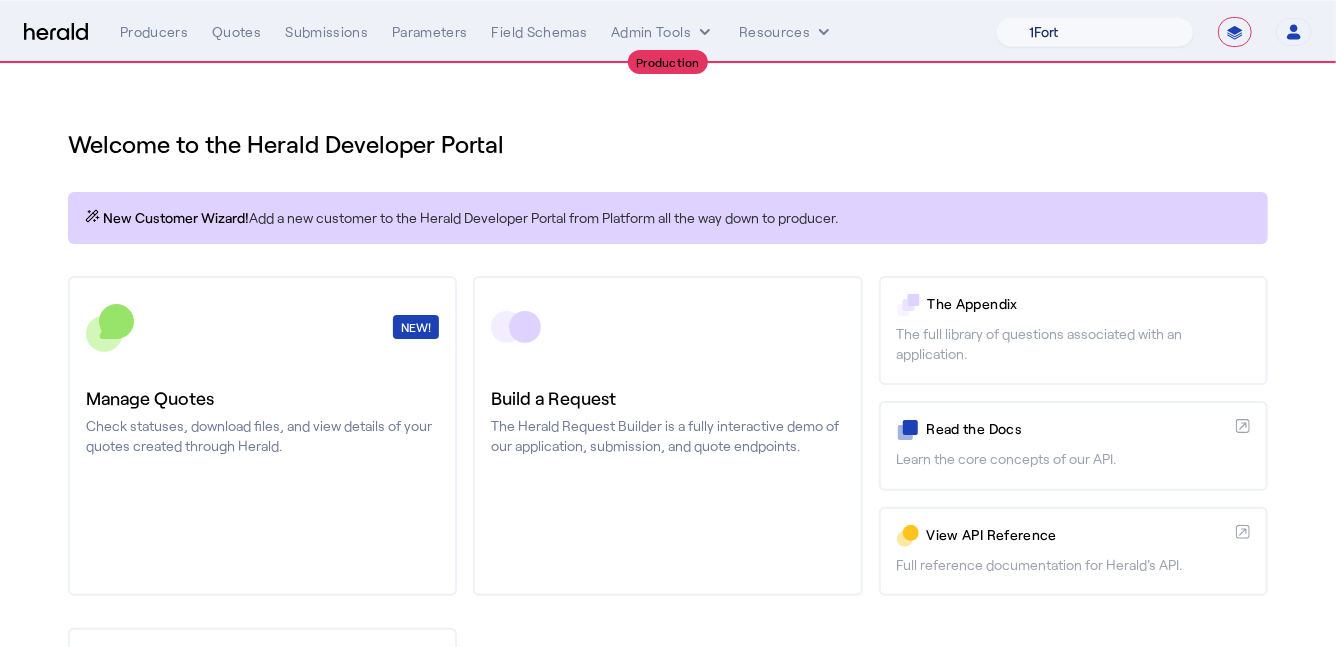 select on "pfm_z9k1_growthmill" 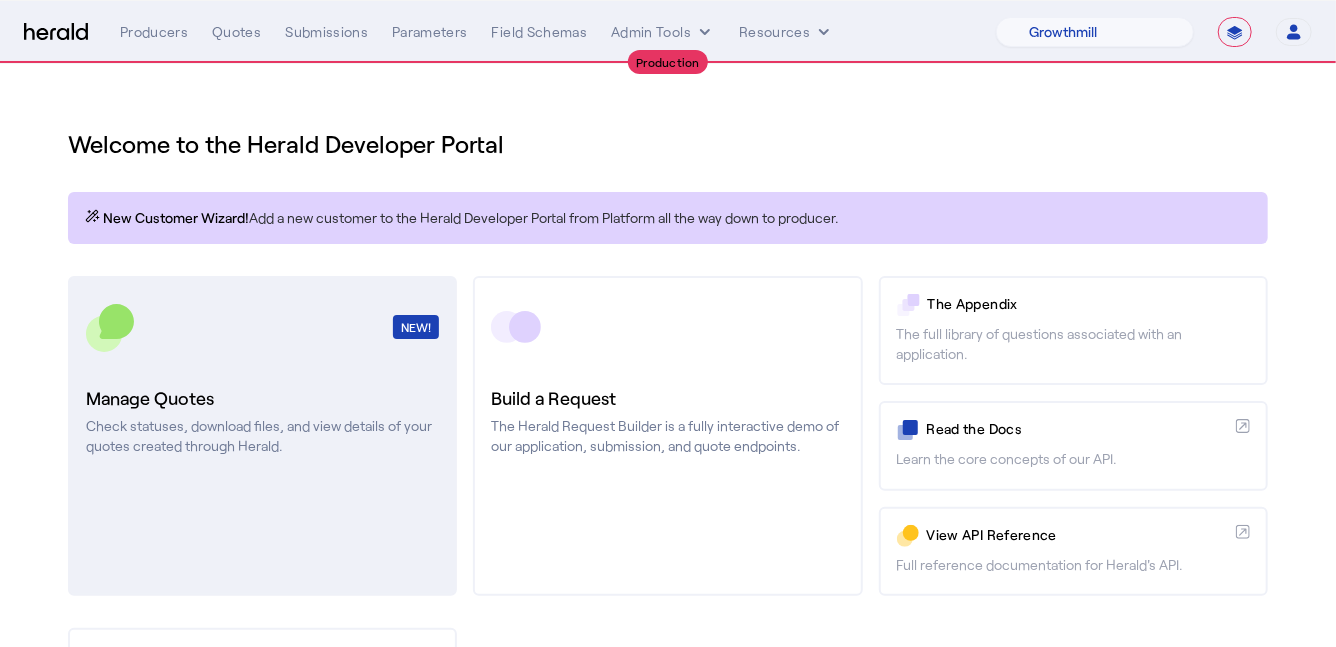click on "NEW!  Manage Quotes  Check statuses, download files, and view details of your quotes created through Herald." 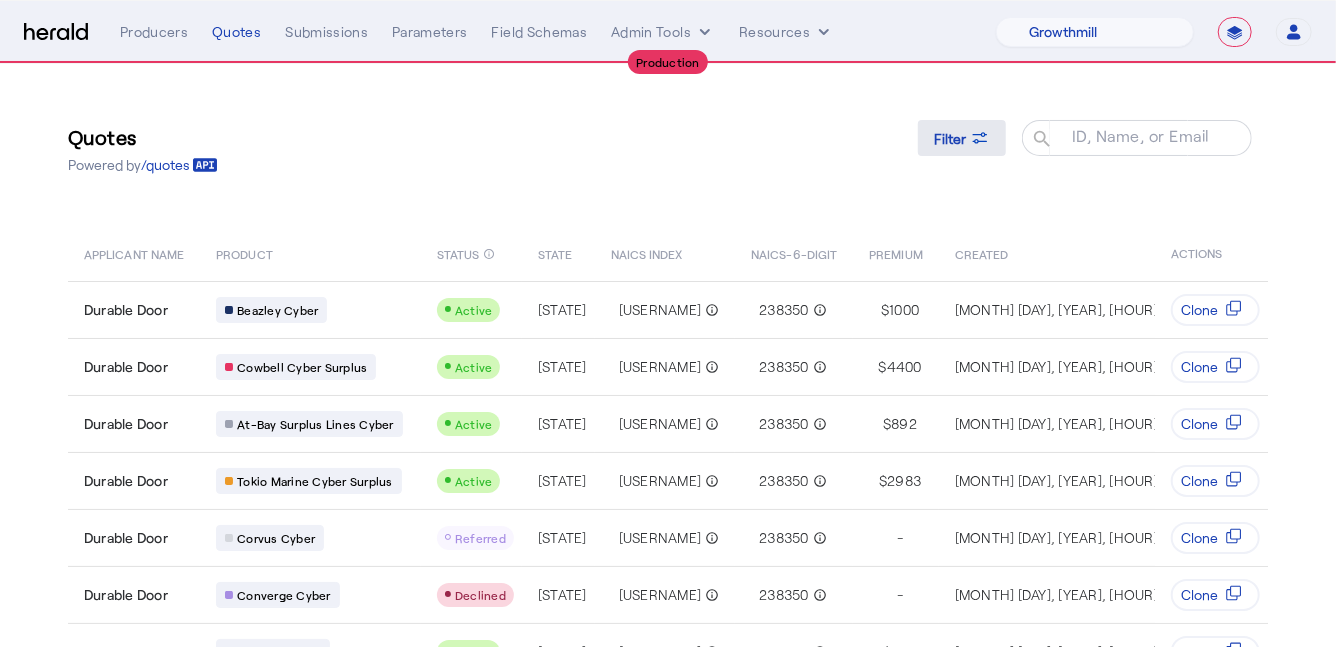 click 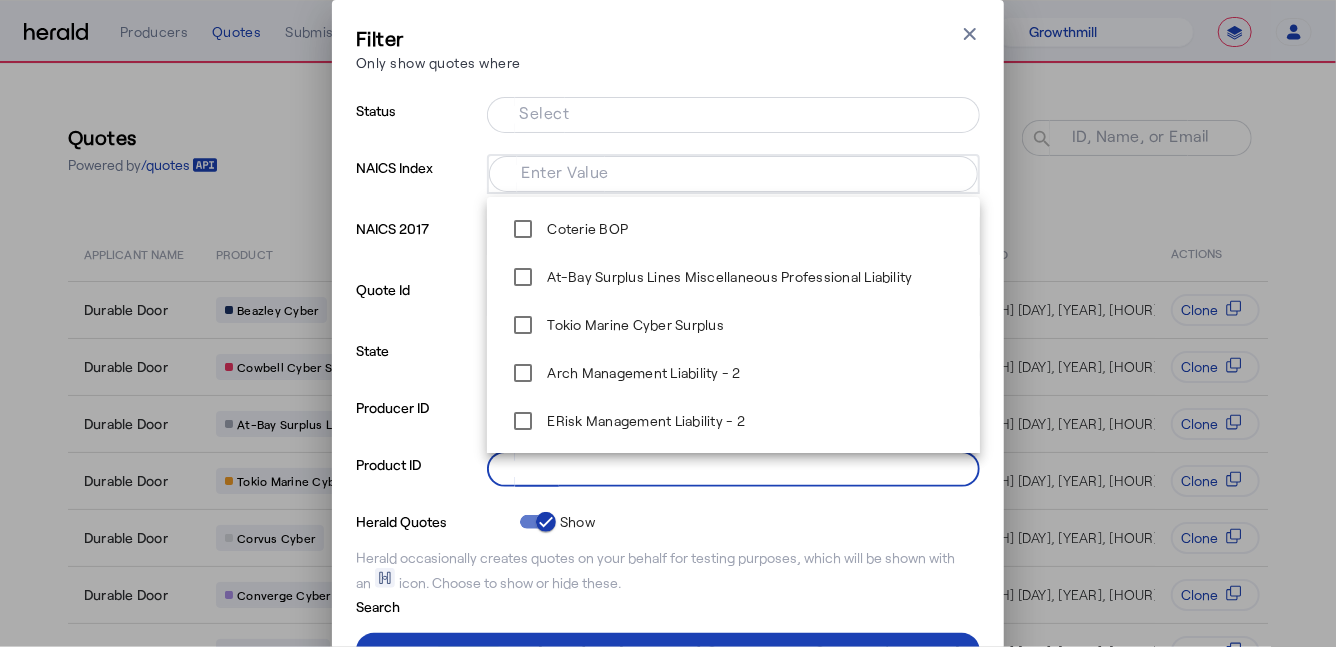 click on "Select" at bounding box center [729, 467] 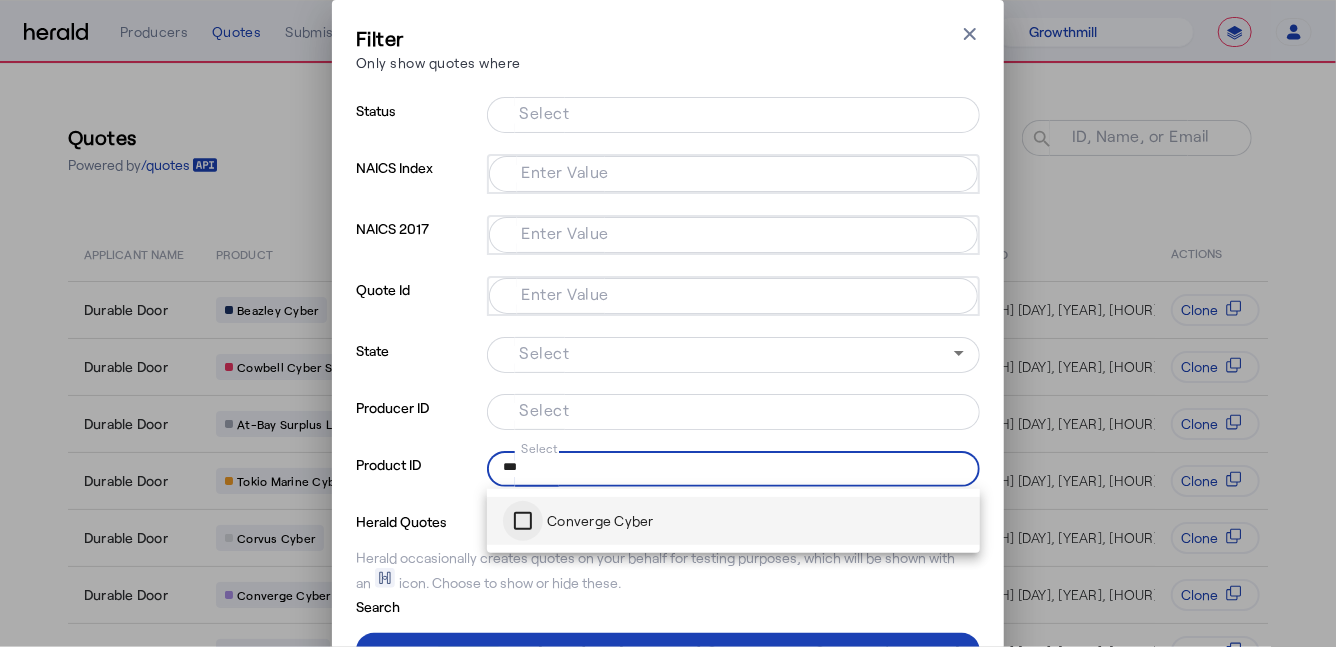 type on "***" 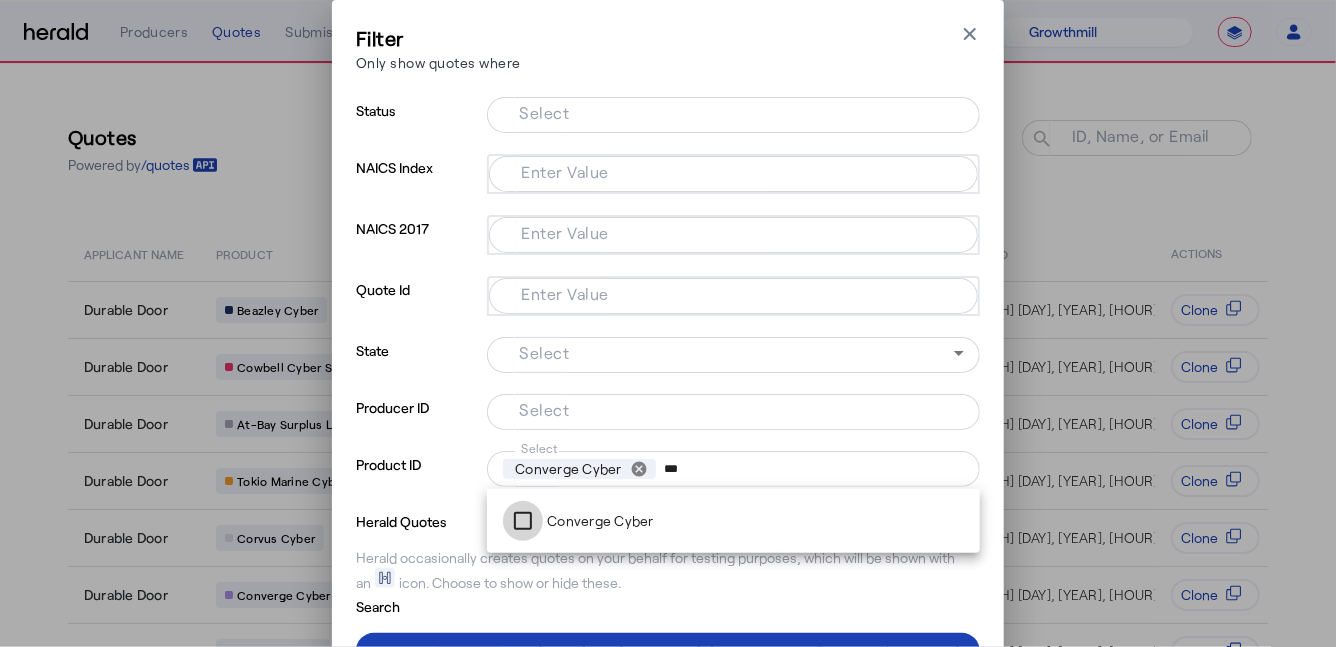 scroll, scrollTop: 91, scrollLeft: 0, axis: vertical 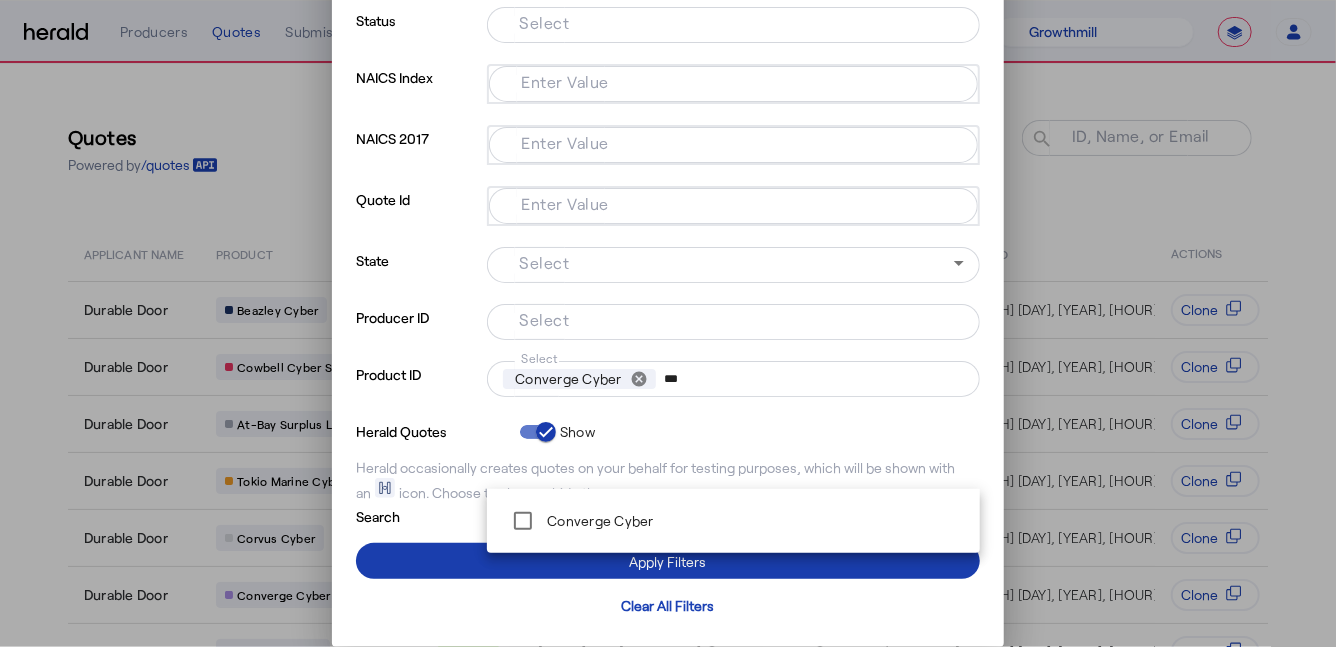 click at bounding box center [668, 561] 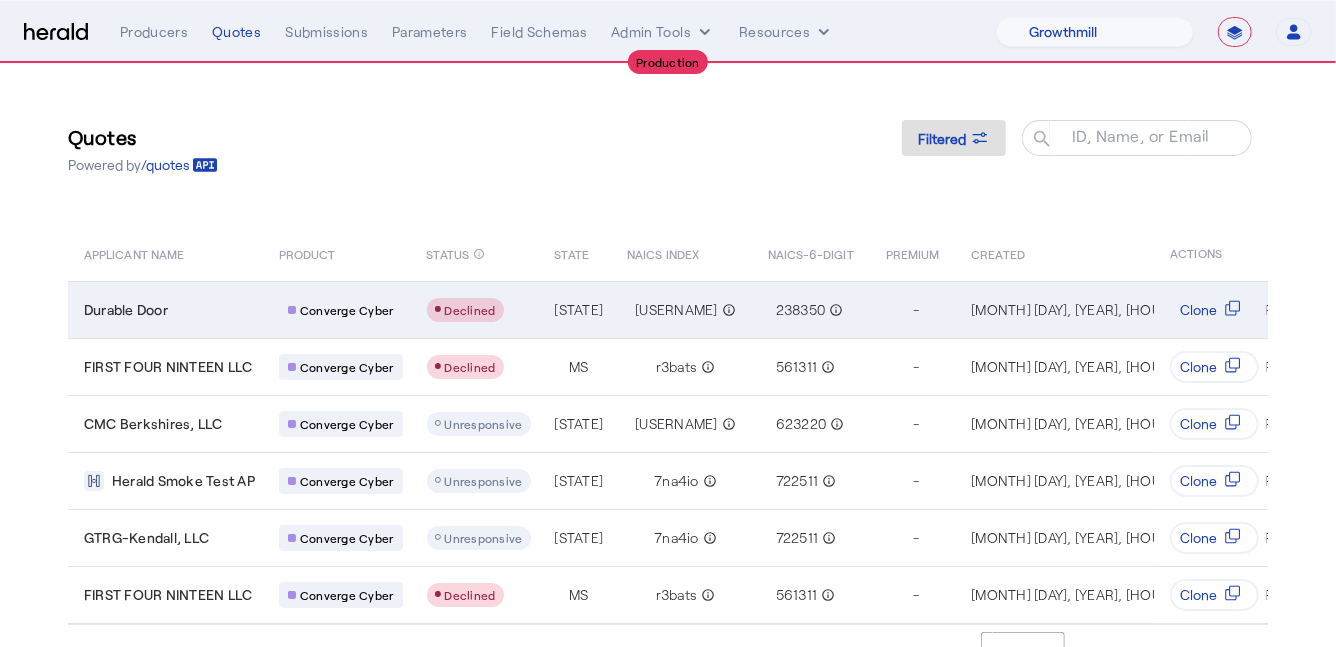scroll, scrollTop: 0, scrollLeft: 2, axis: horizontal 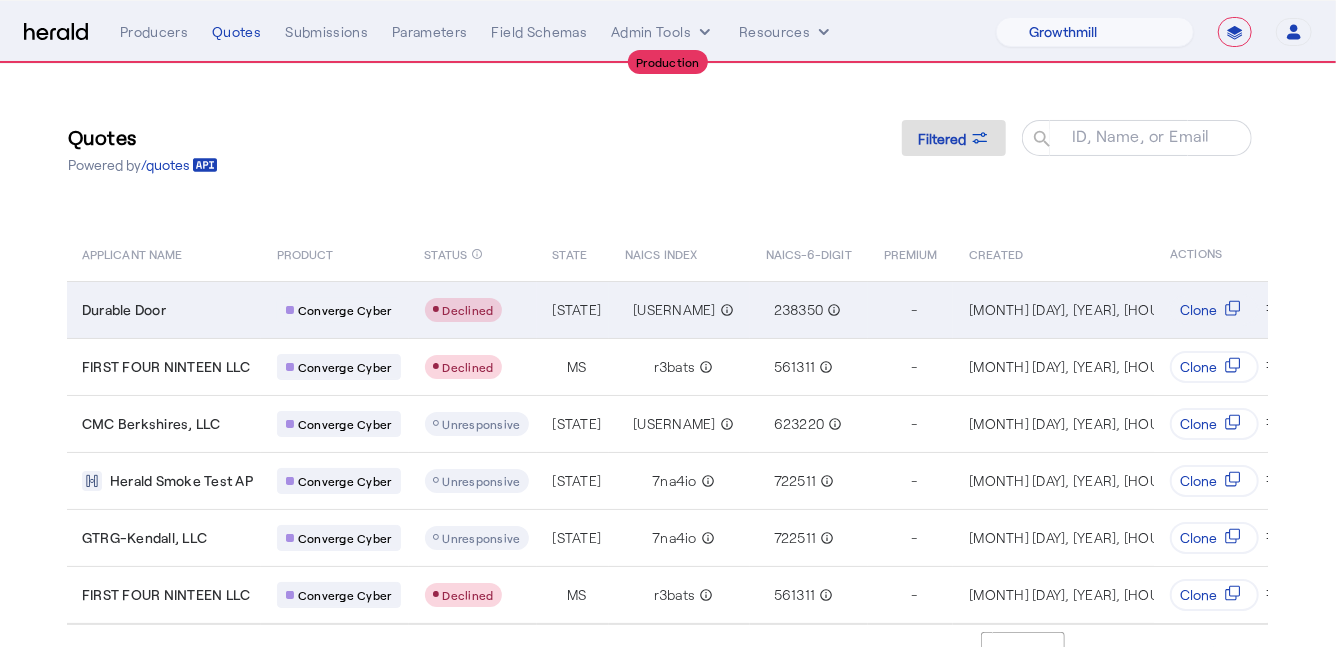 click on "Durable Door" at bounding box center (163, 309) 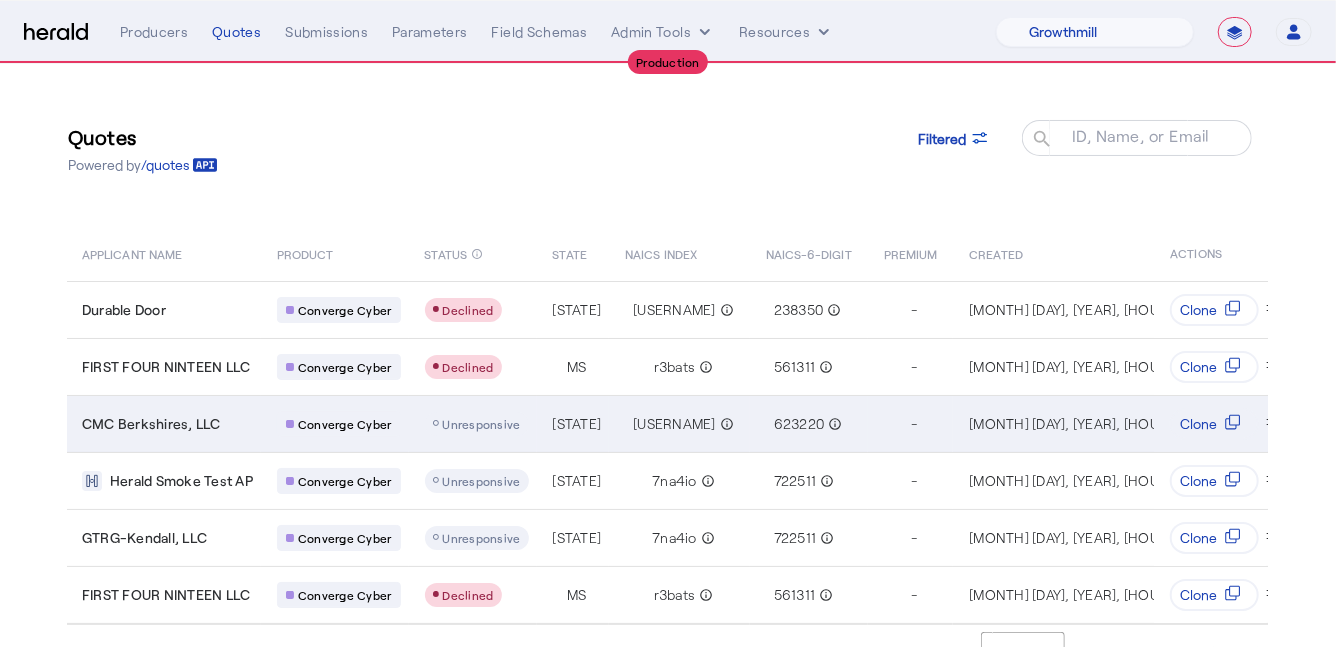 click on "Converge Cyber" at bounding box center (335, 423) 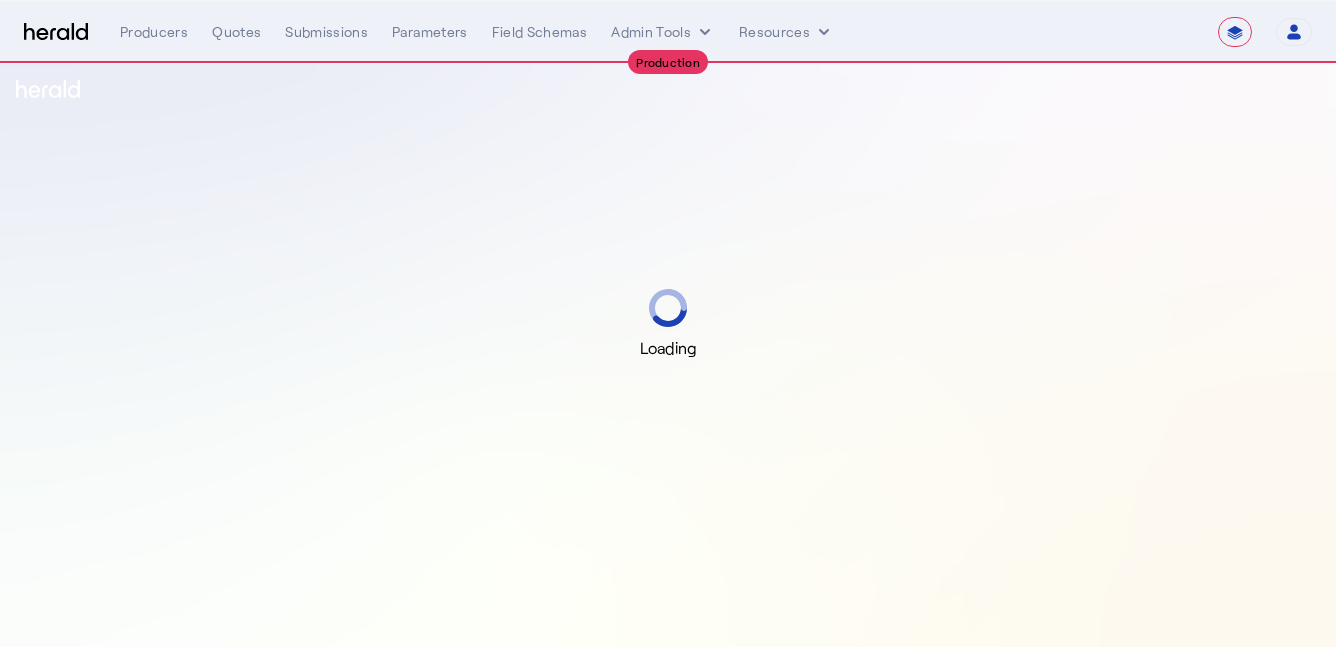 select on "**********" 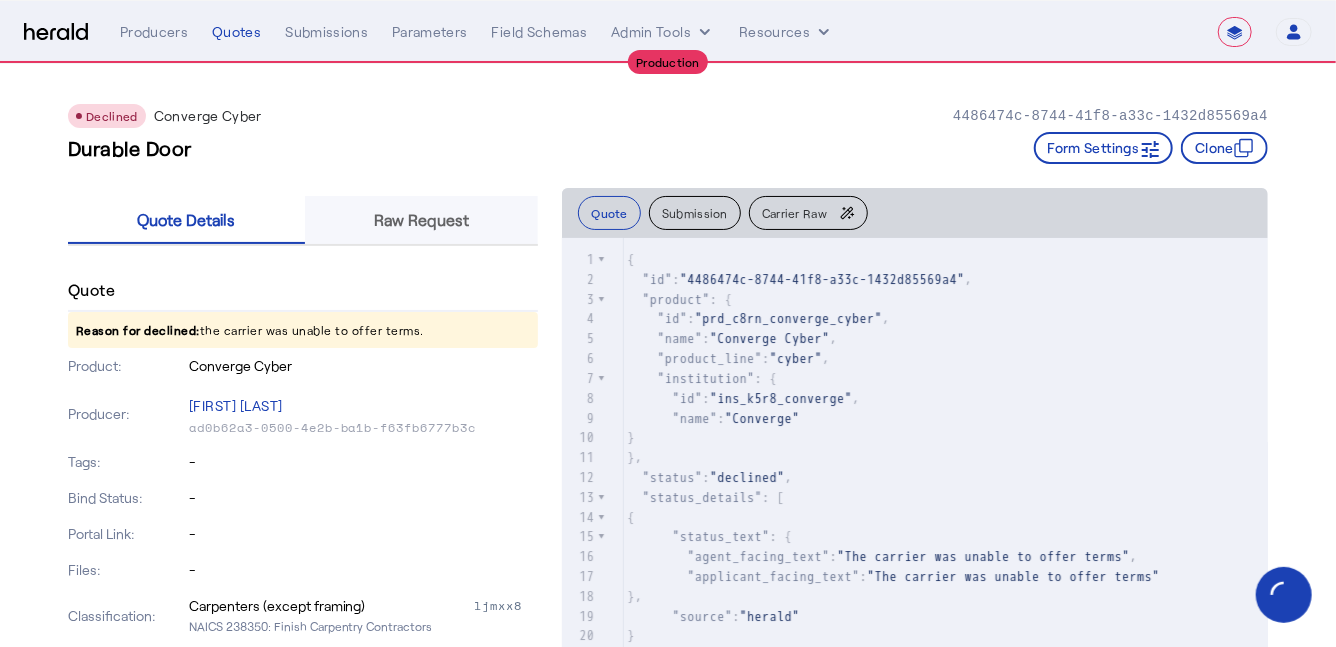 click on "Raw Request" at bounding box center (421, 220) 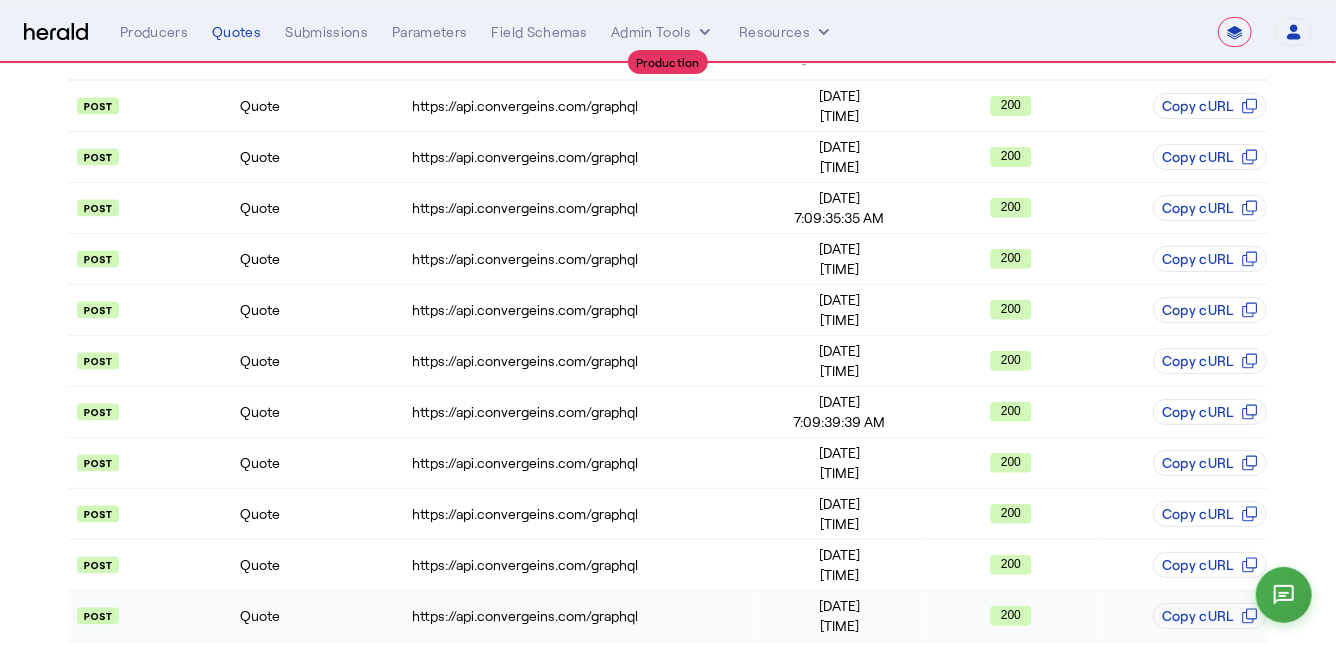 scroll, scrollTop: 265, scrollLeft: 0, axis: vertical 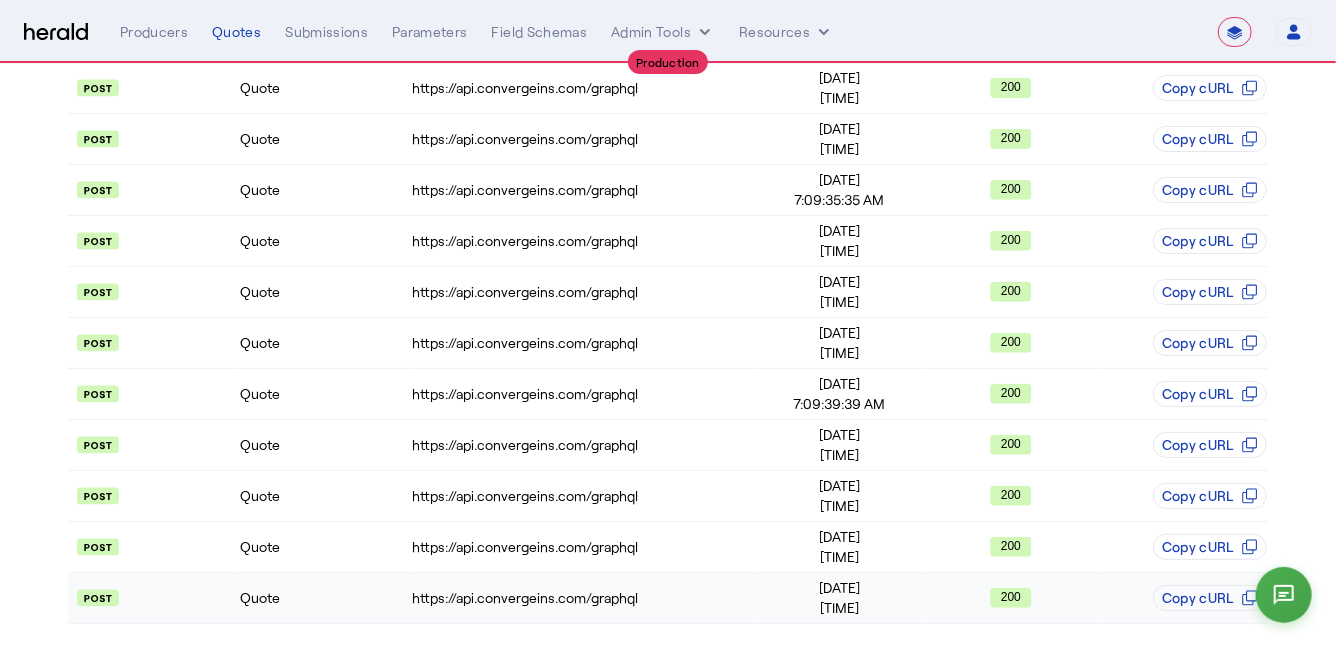 click on "Quote" 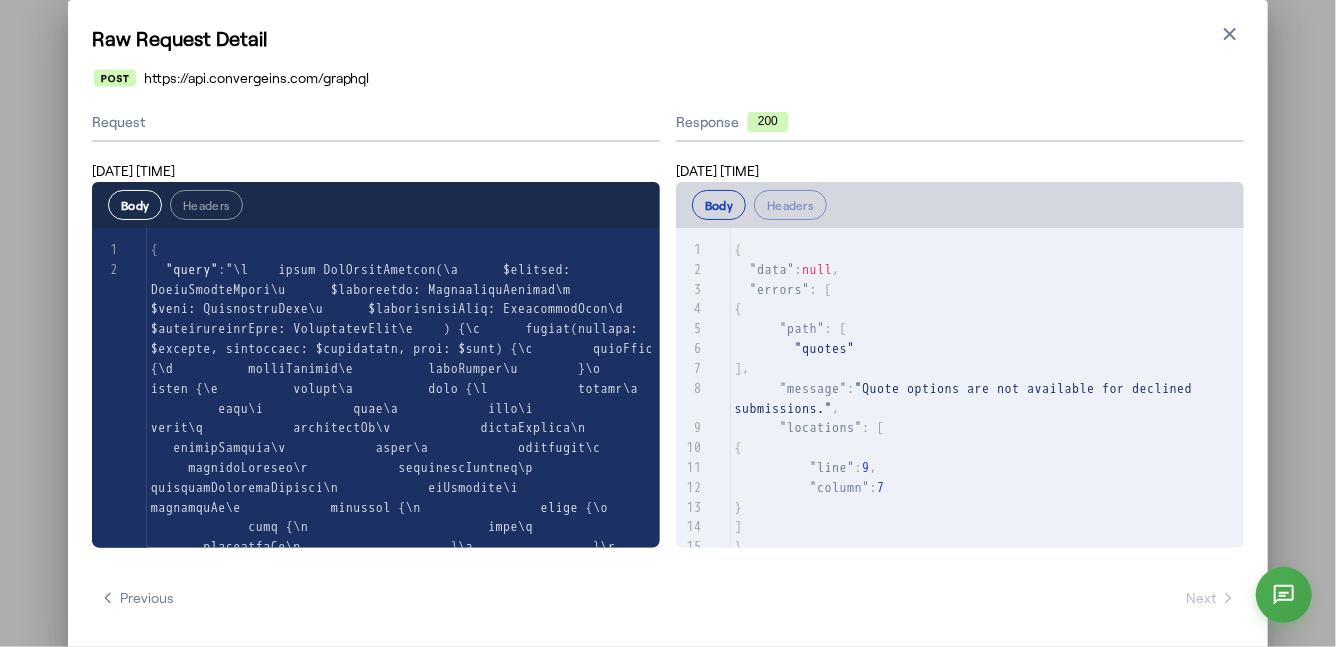 scroll, scrollTop: 0, scrollLeft: 0, axis: both 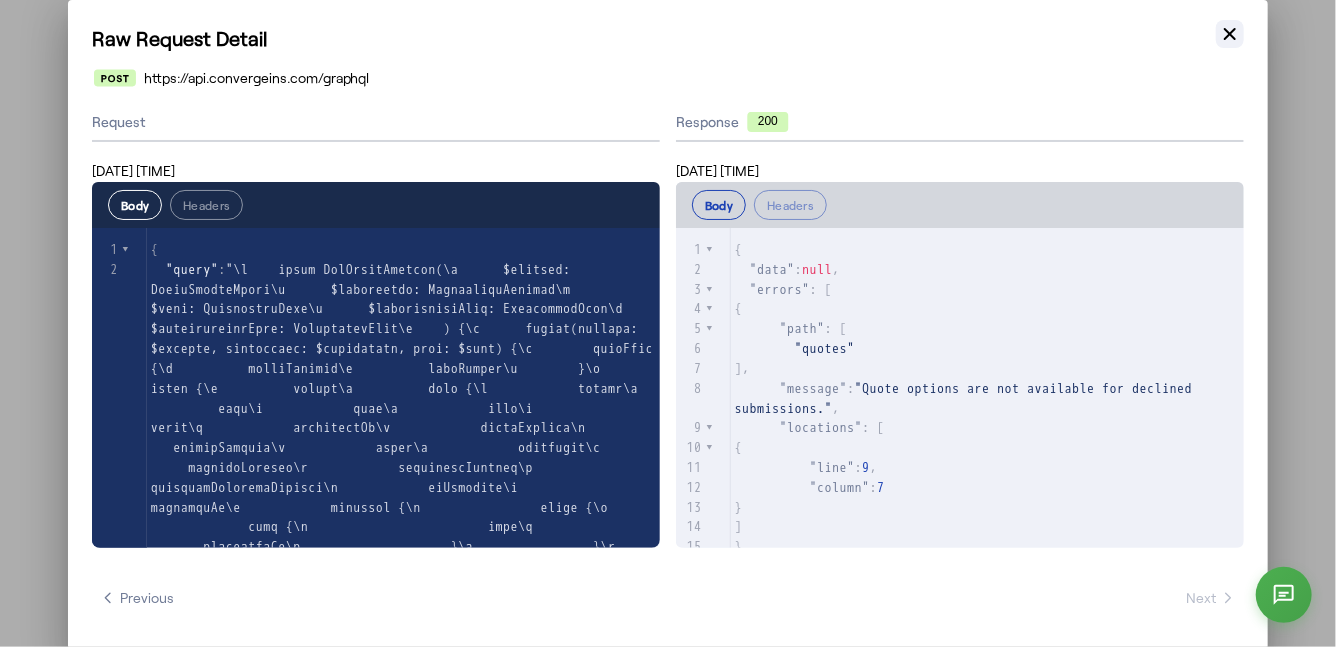 click 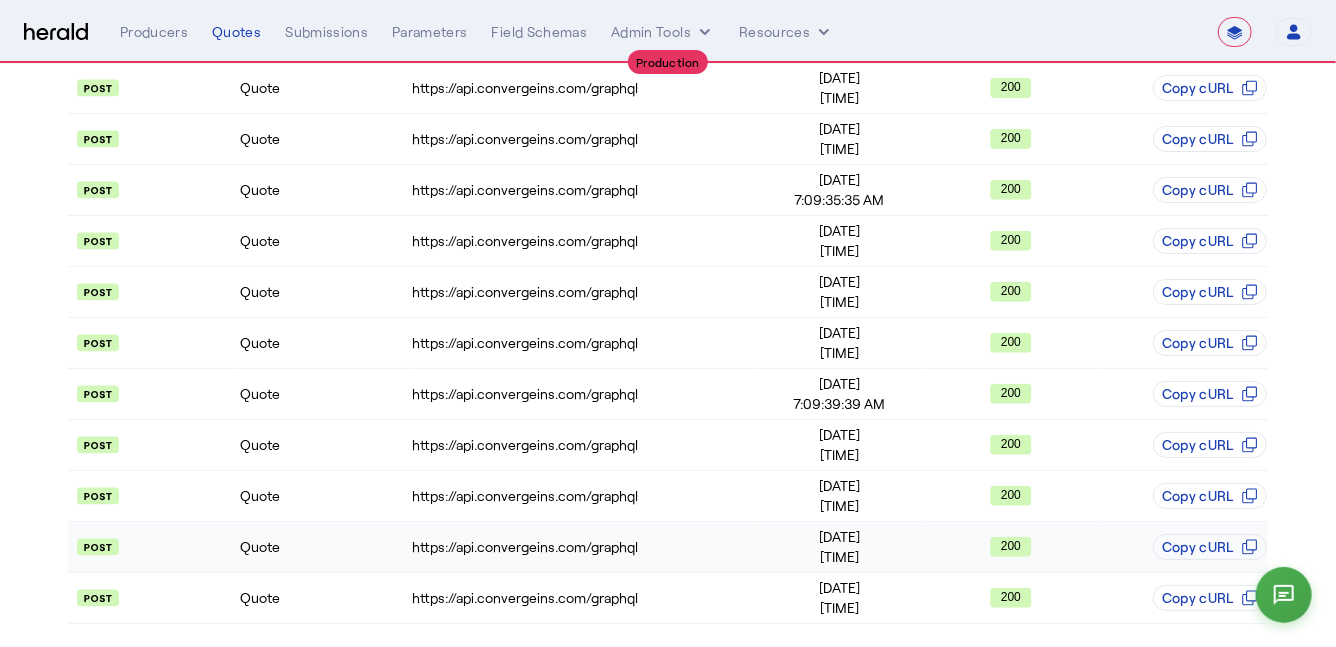 click on "Quote" 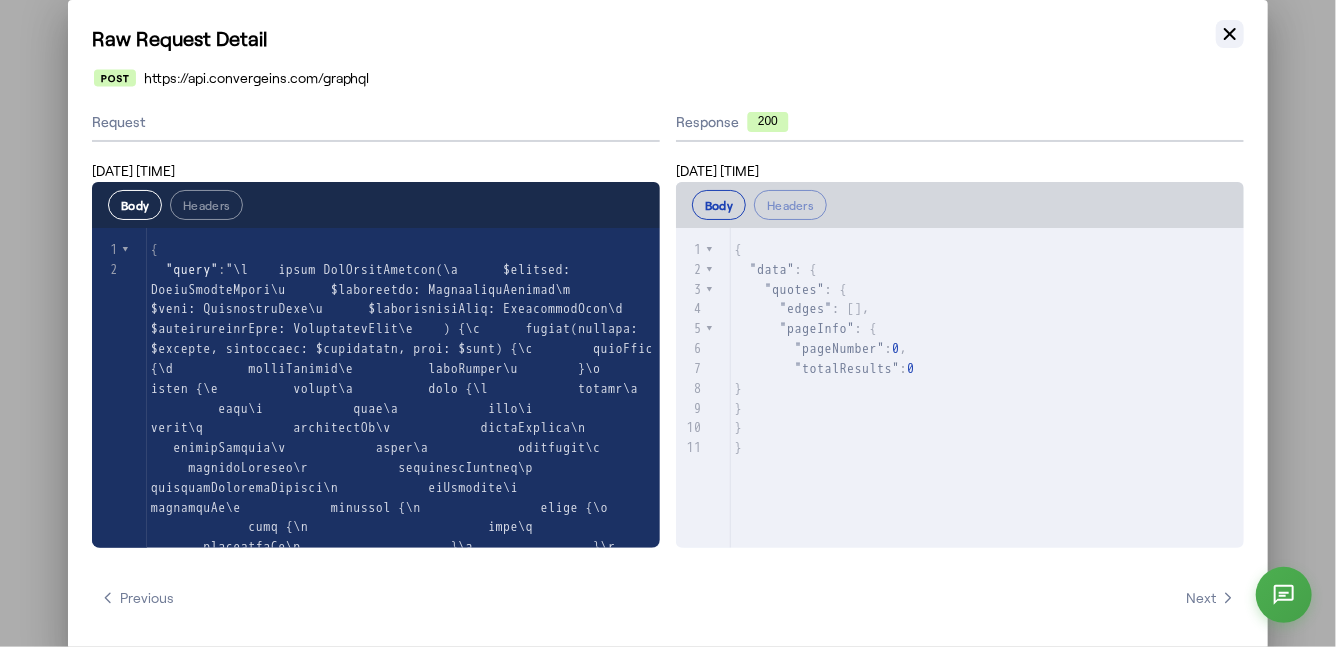 click 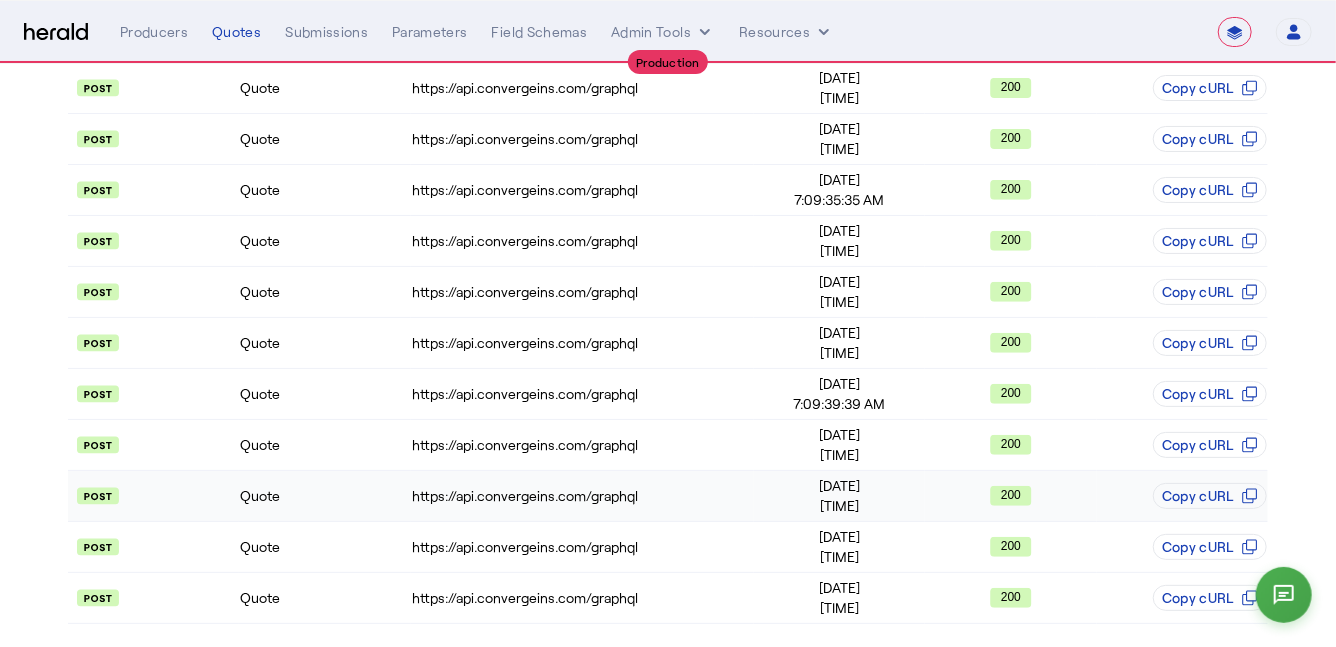 click on "Quote" 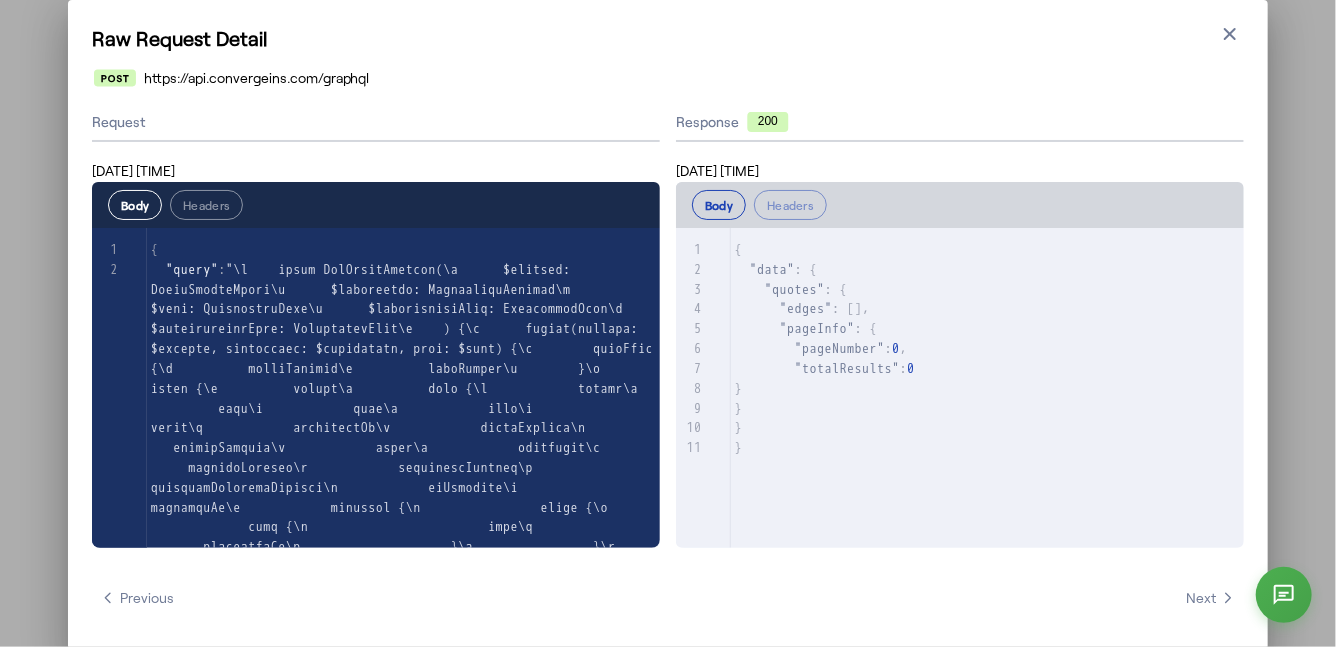 scroll, scrollTop: 0, scrollLeft: 0, axis: both 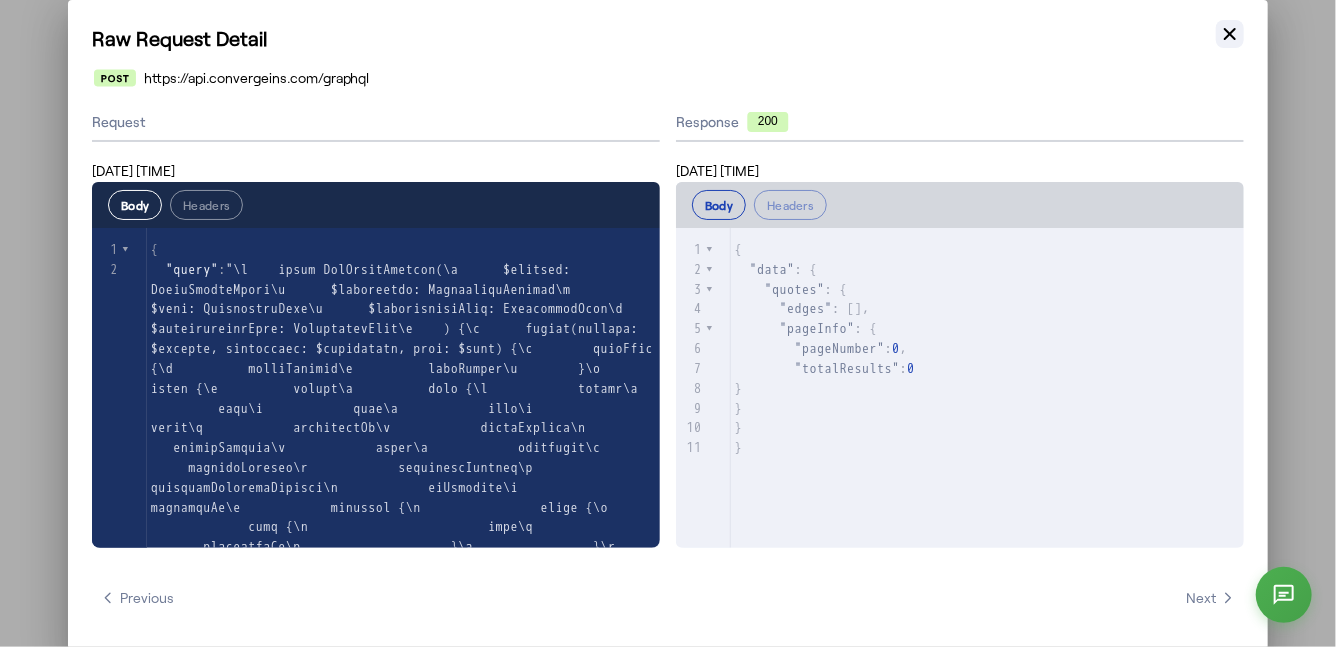 click 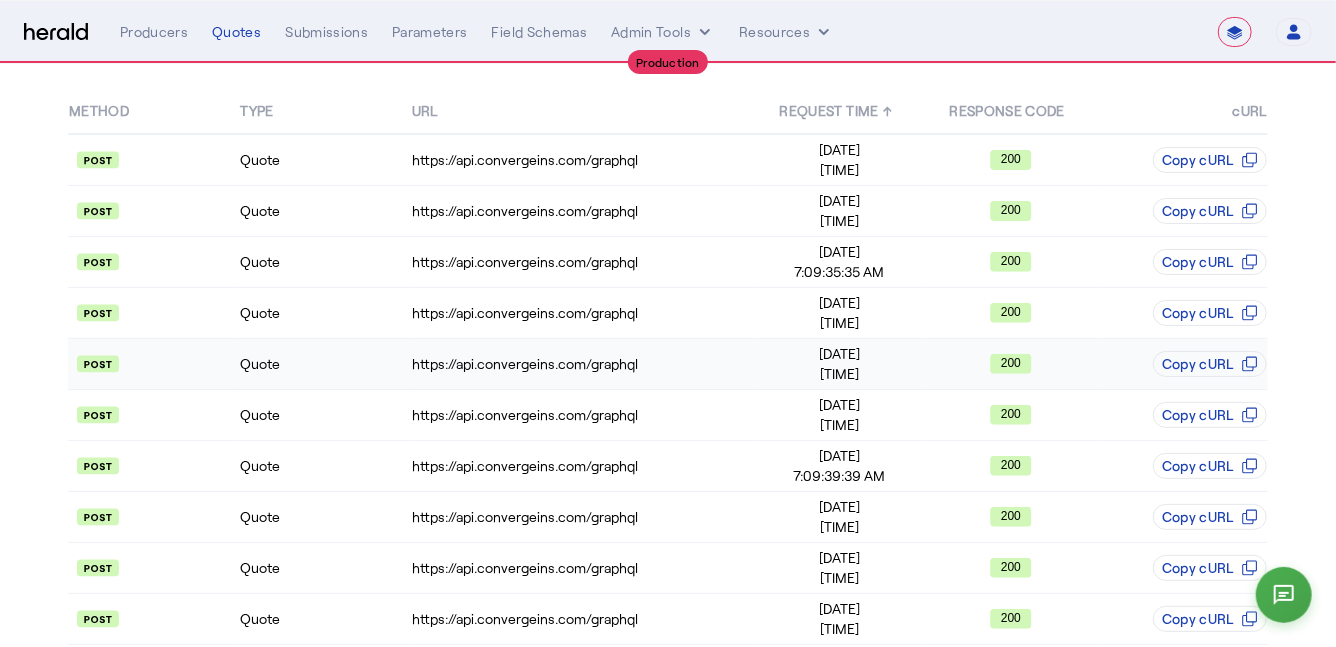 scroll, scrollTop: 186, scrollLeft: 0, axis: vertical 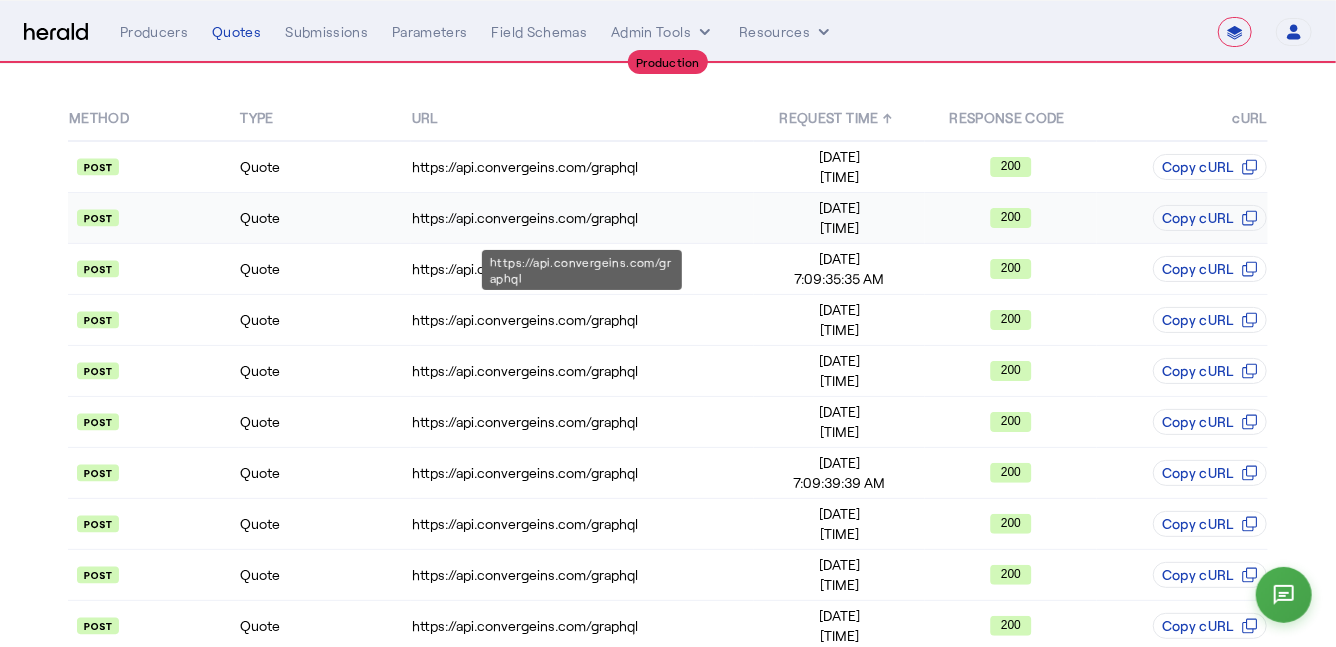 click on "https://api.convergeins.com/graphql" 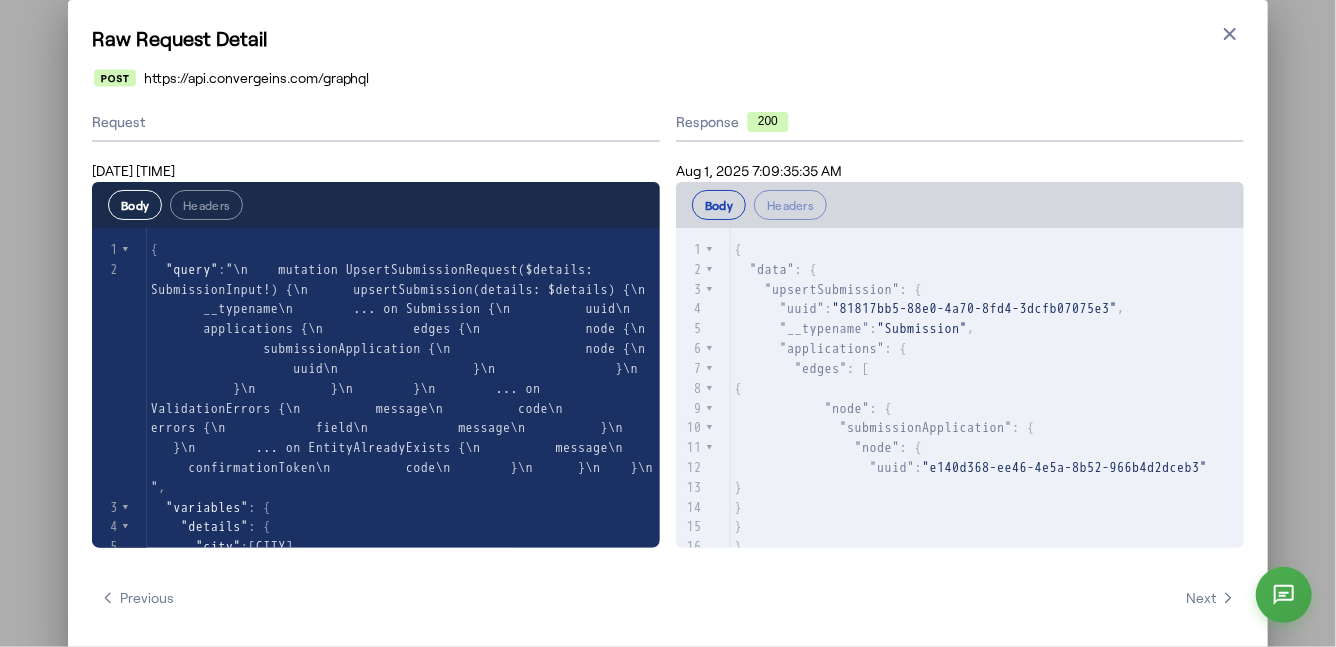 scroll, scrollTop: 108, scrollLeft: 0, axis: vertical 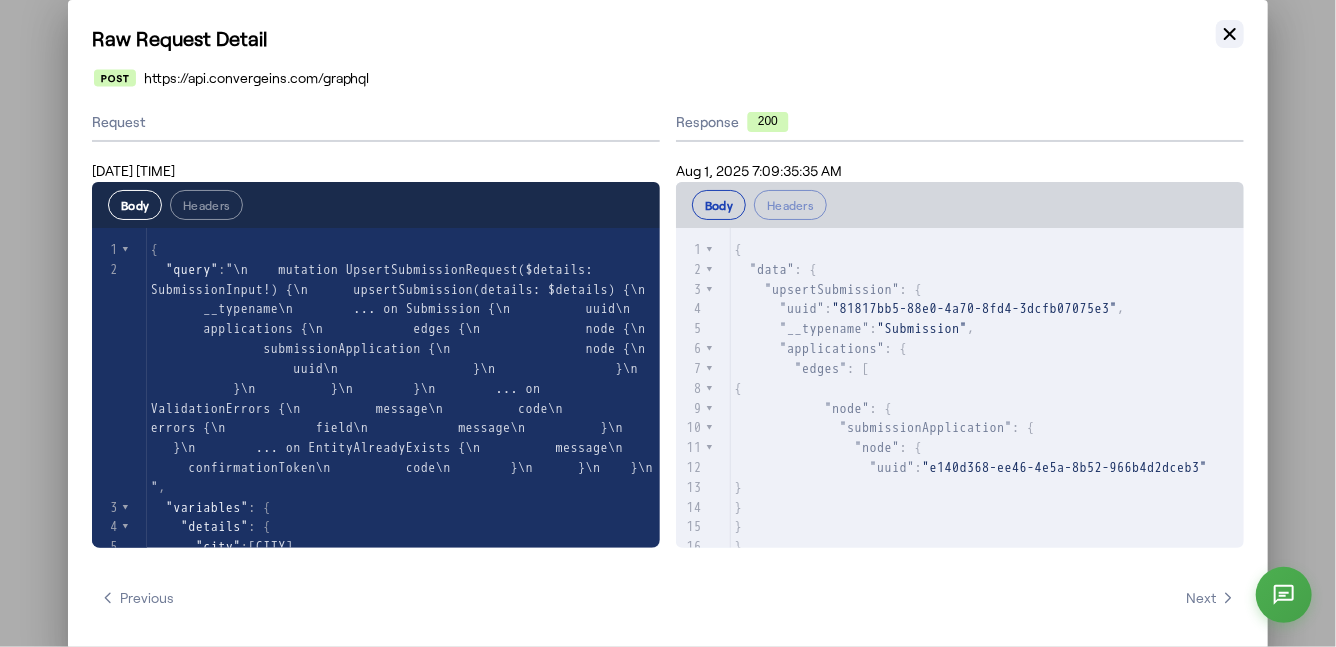 click 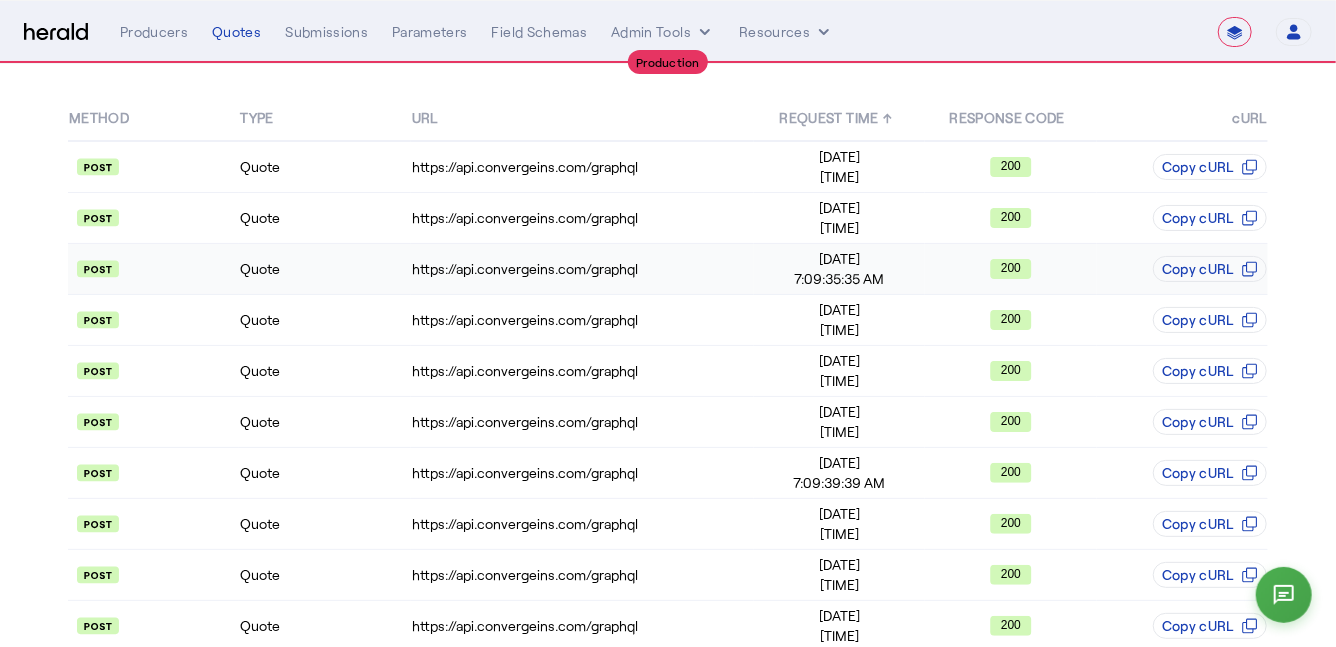 click on "Quote" 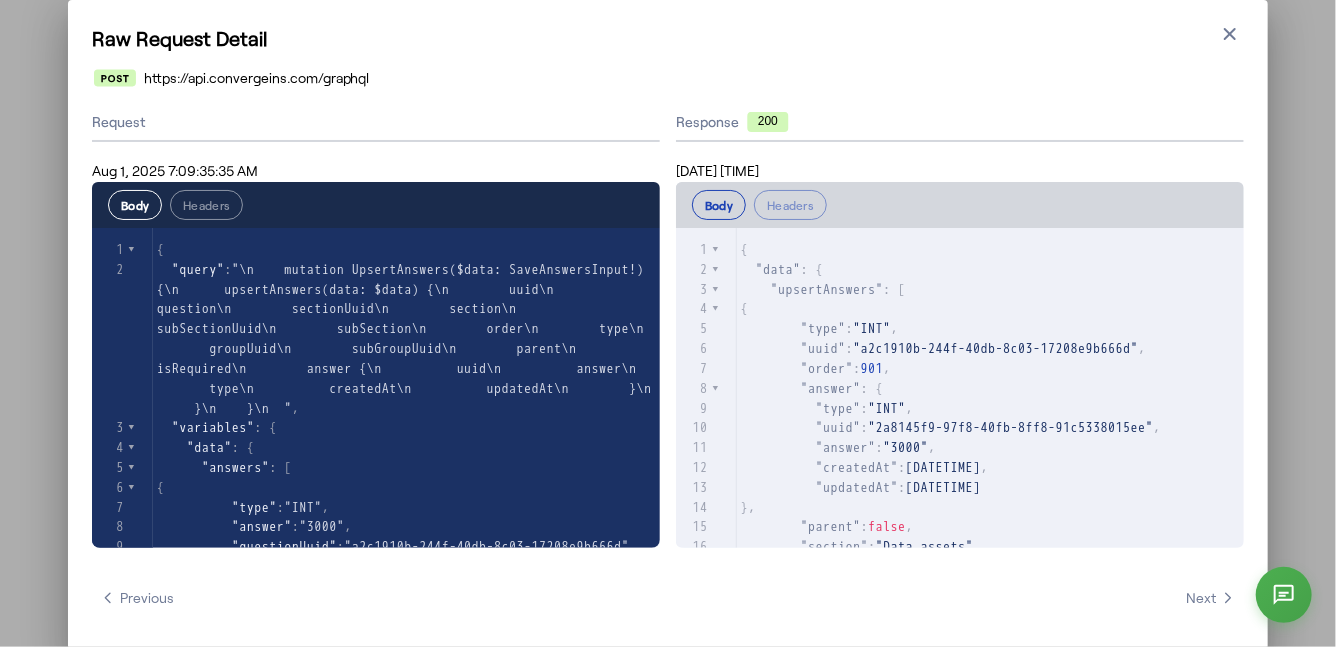 scroll, scrollTop: 11, scrollLeft: 0, axis: vertical 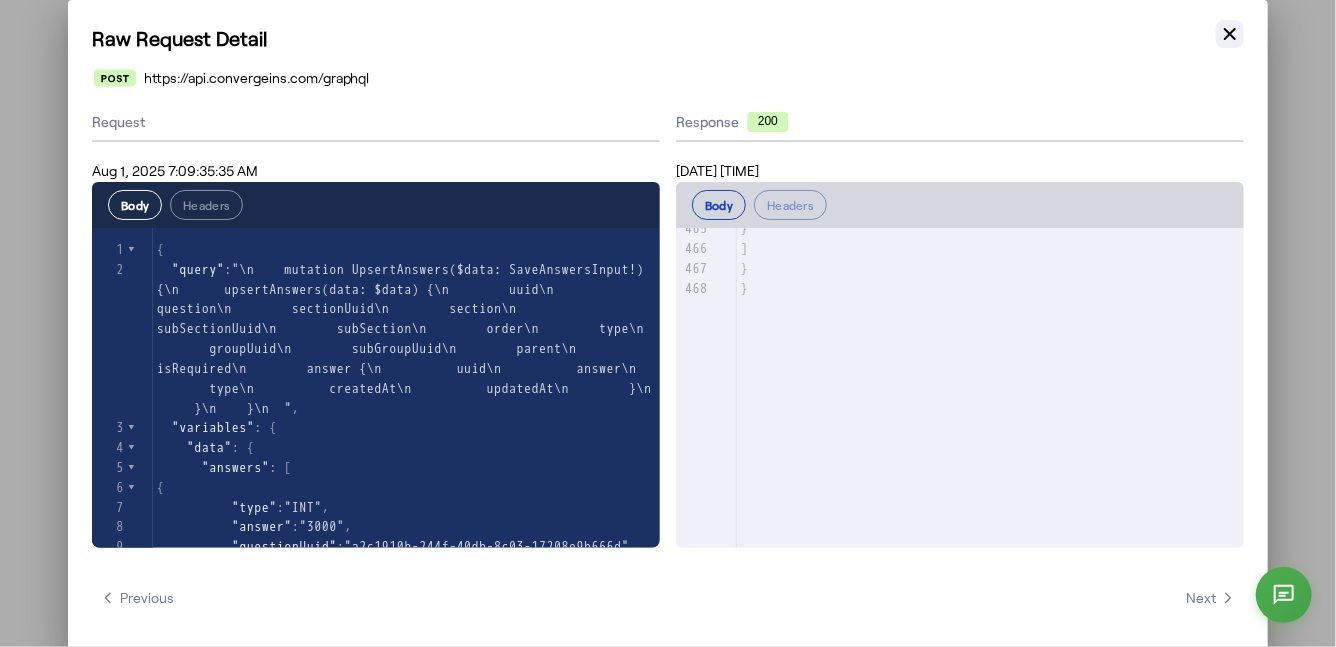 click 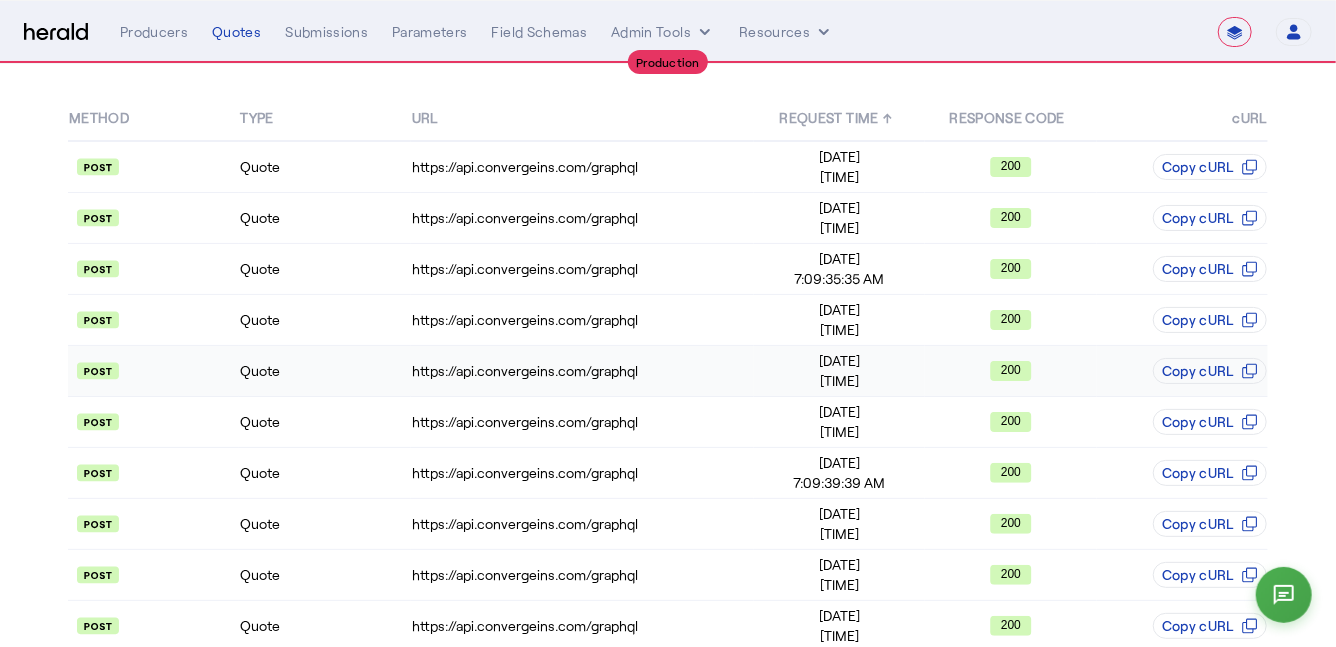 click on "Quote" 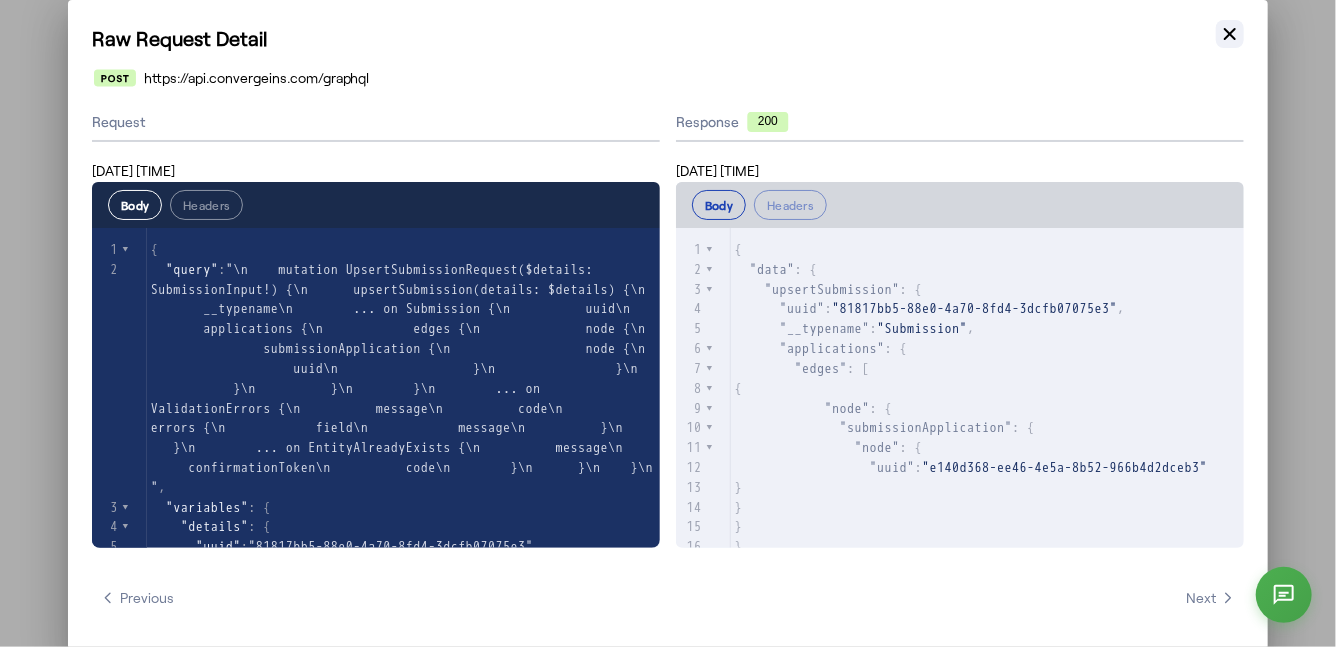 click 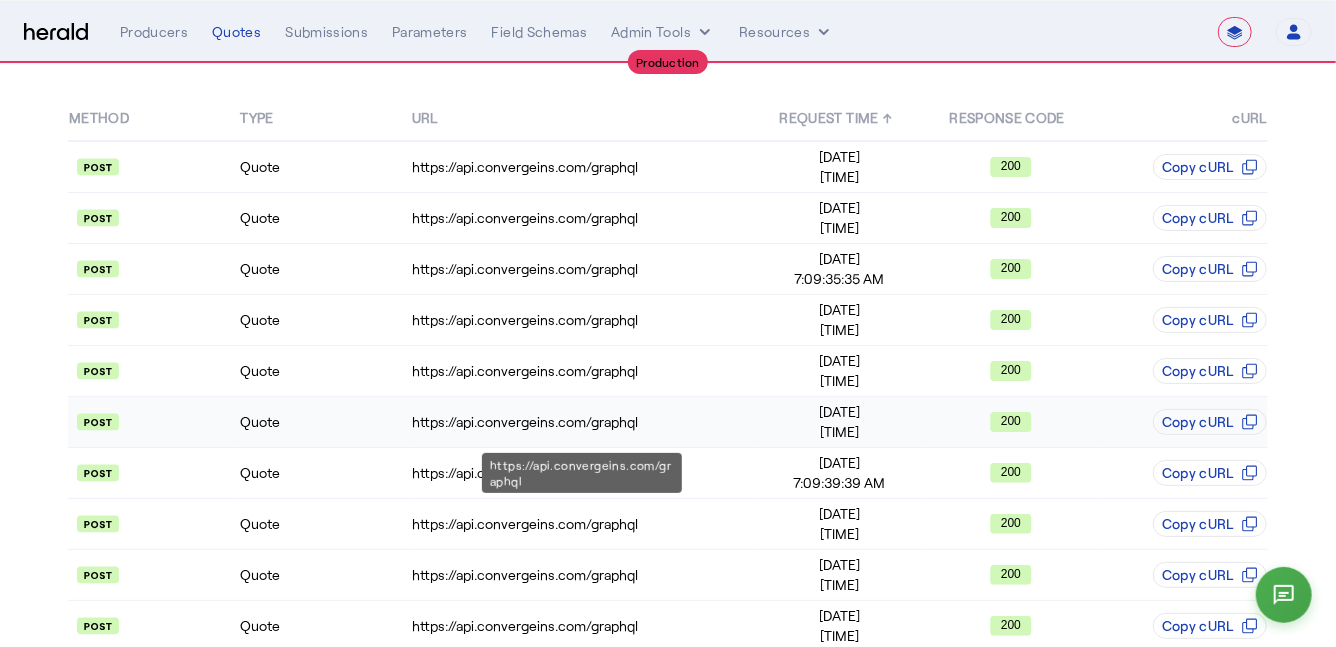 click on "https://api.convergeins.com/graphql" 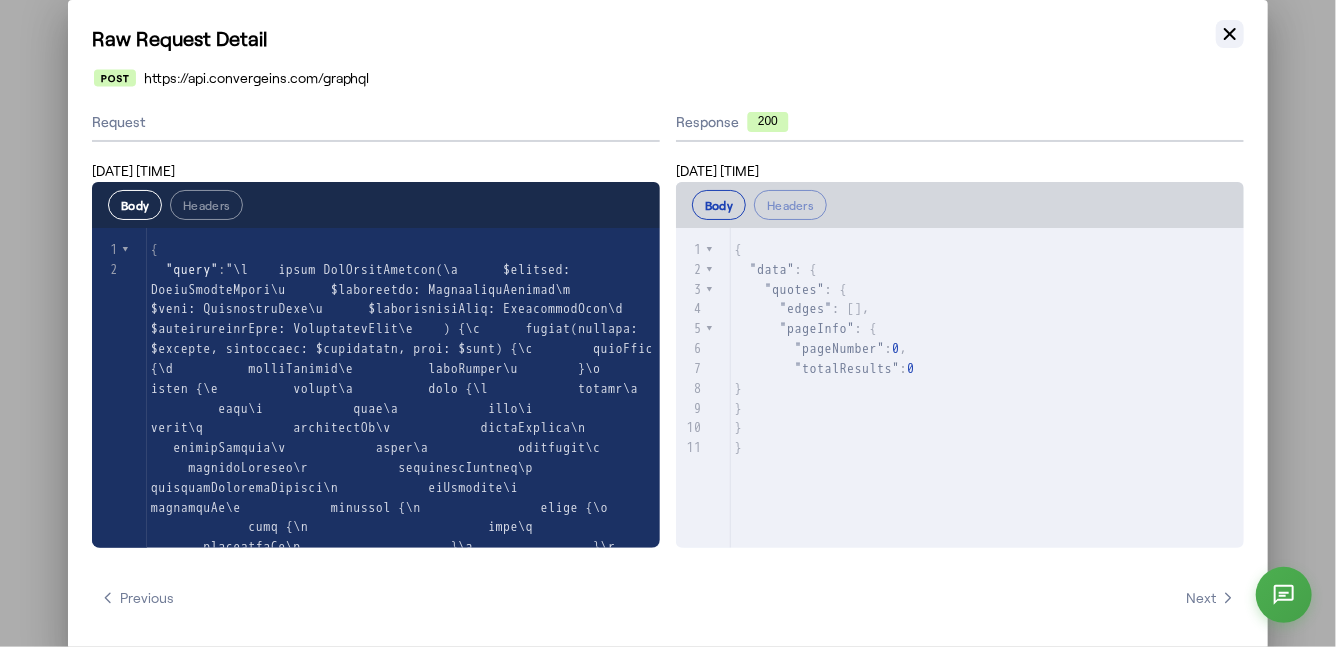 click 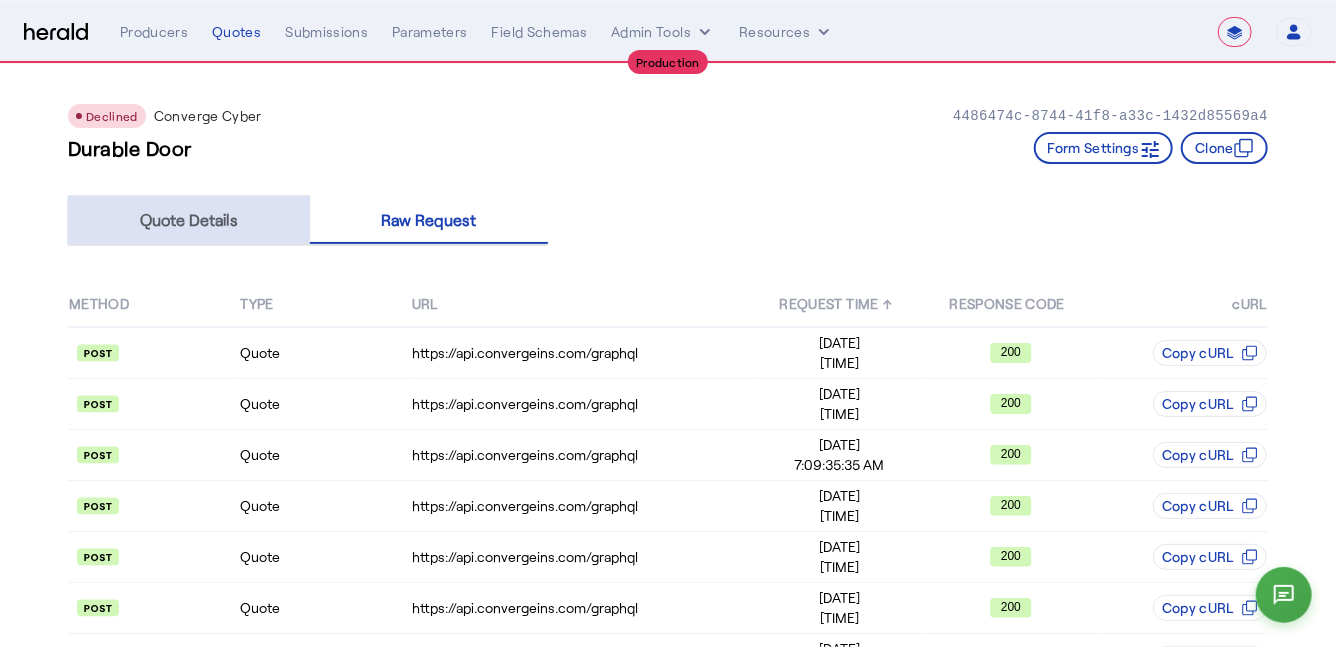 click on "Quote Details" at bounding box center (189, 220) 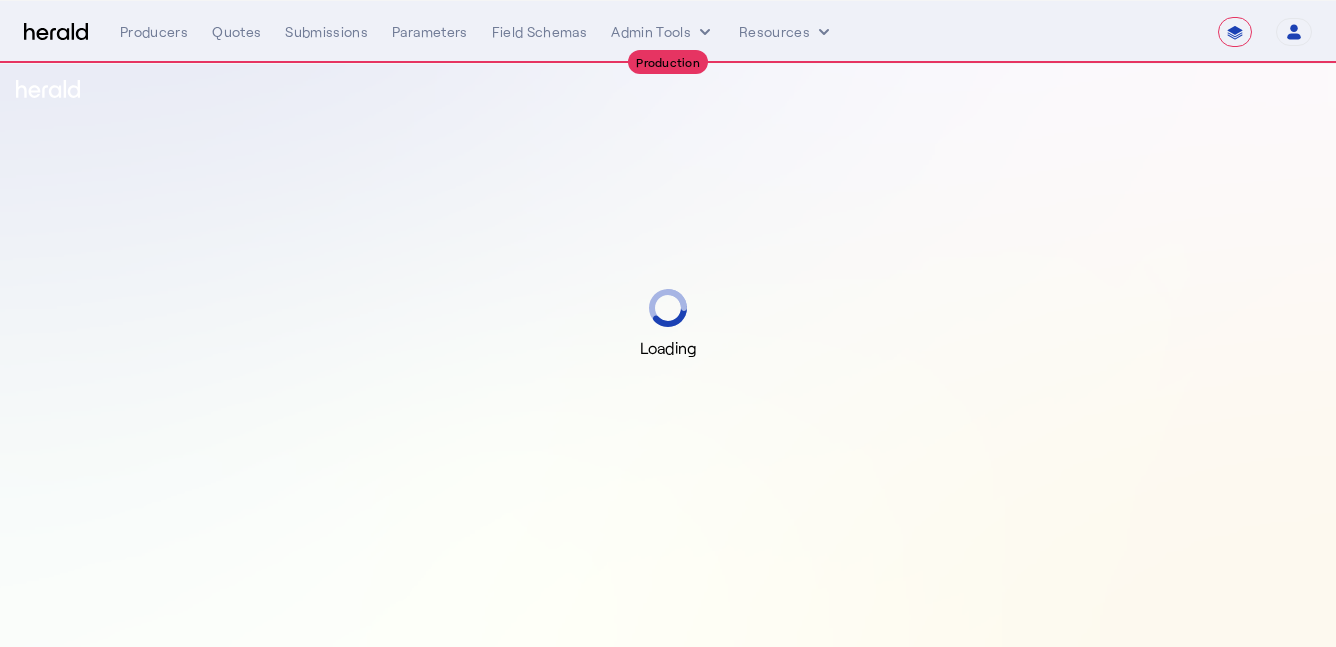 select on ""[REDACTED]"" 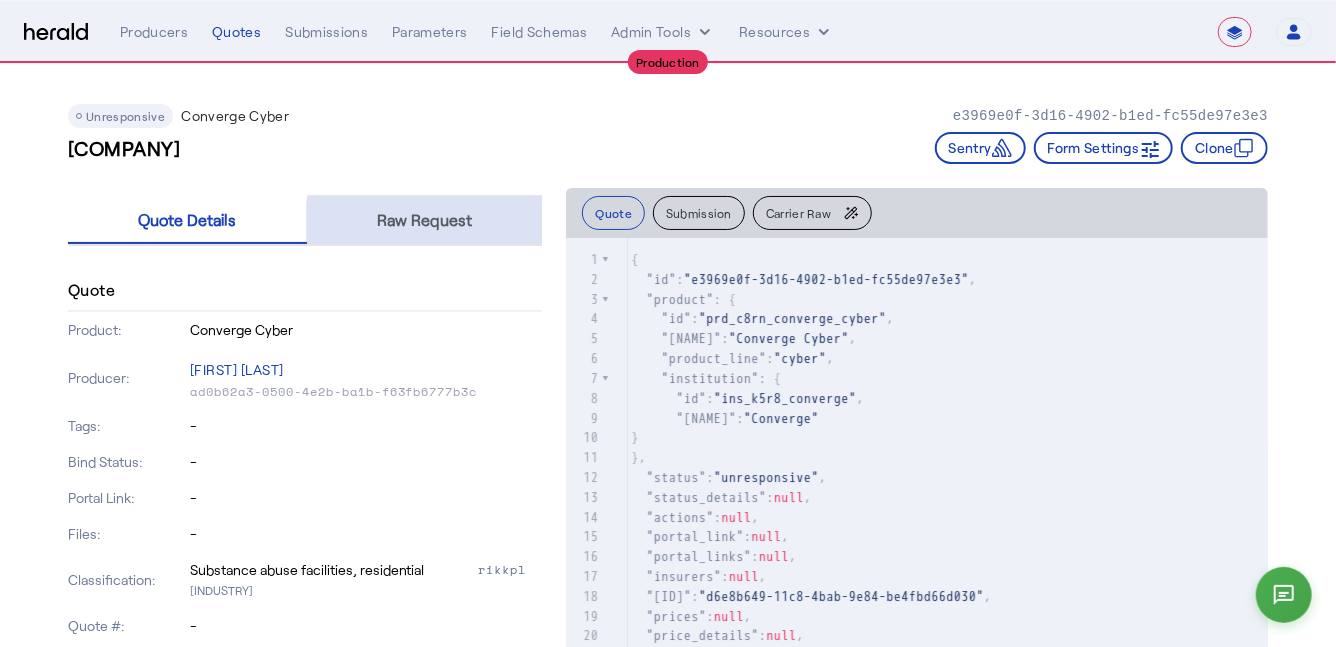 click on "Raw Request" at bounding box center (425, 220) 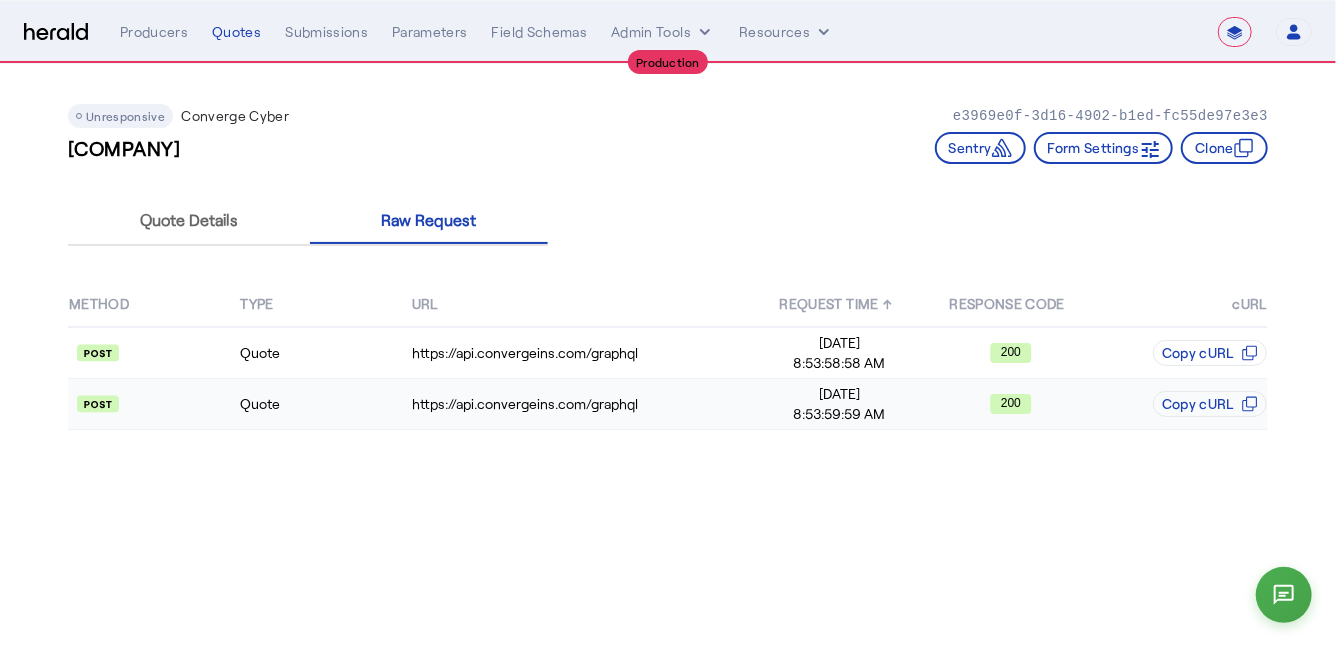 click on "Quote" 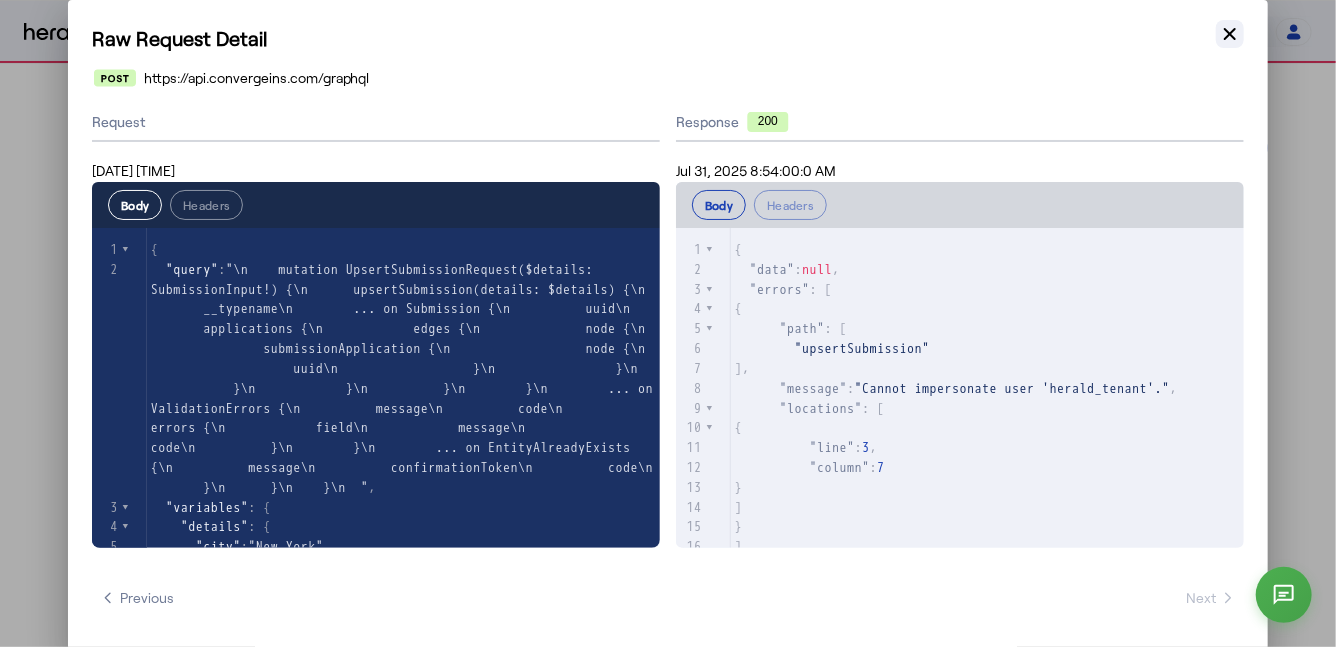 click on "Close modal" at bounding box center [1230, 34] 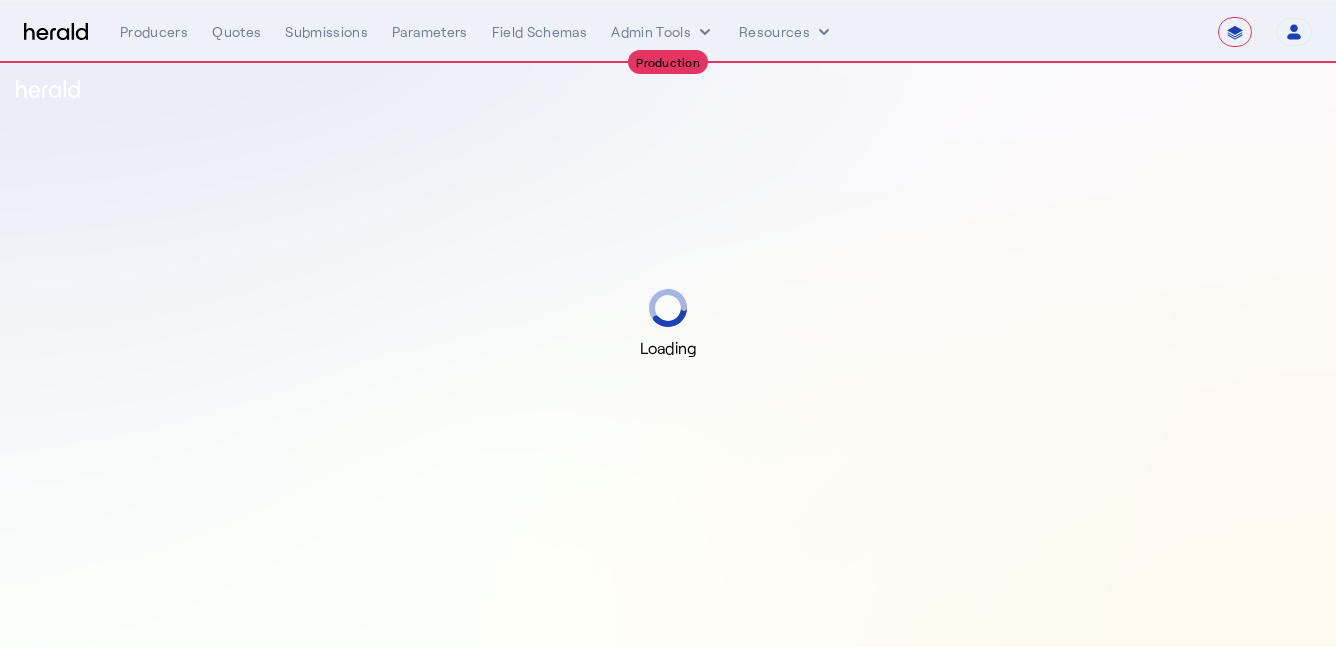 select on "**********" 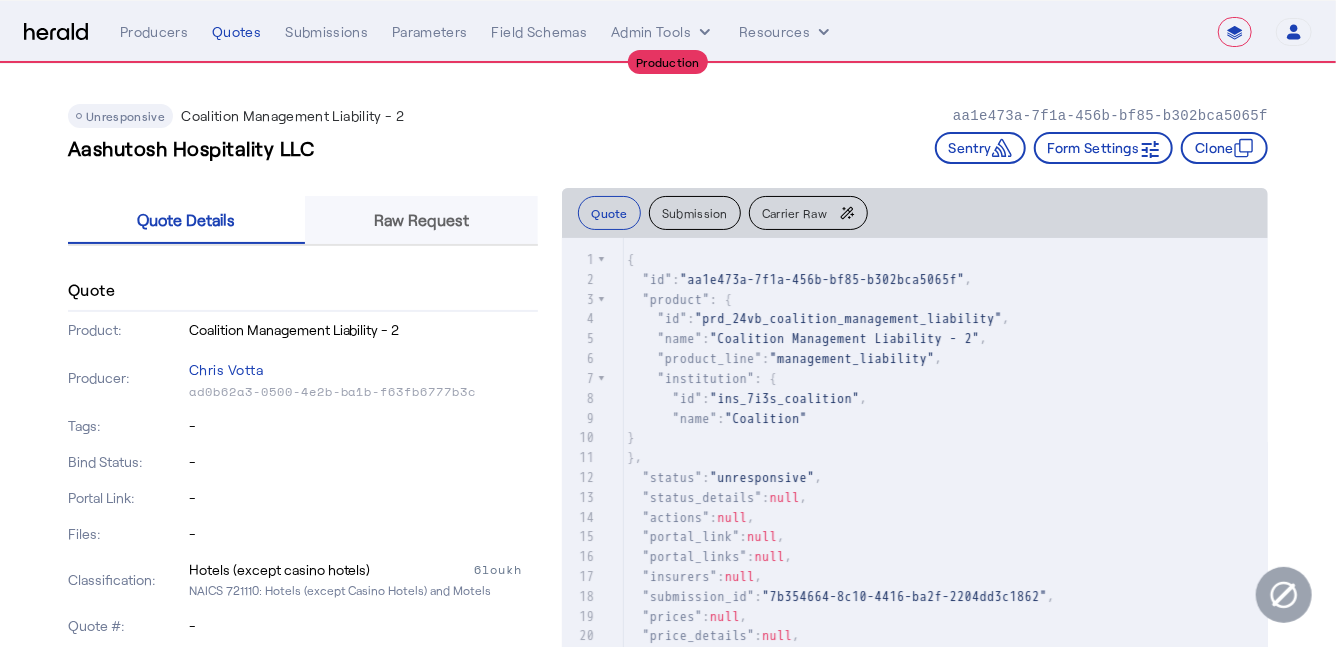 click on "Raw Request" at bounding box center (422, 220) 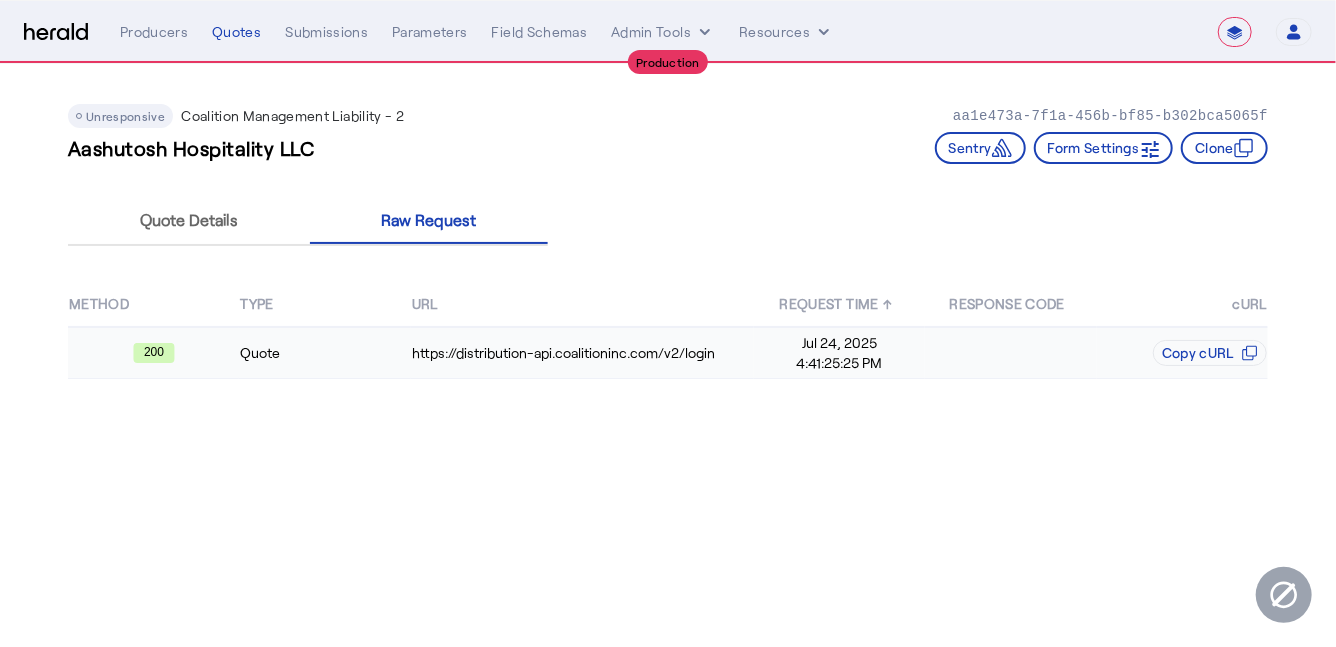 click on "Quote" 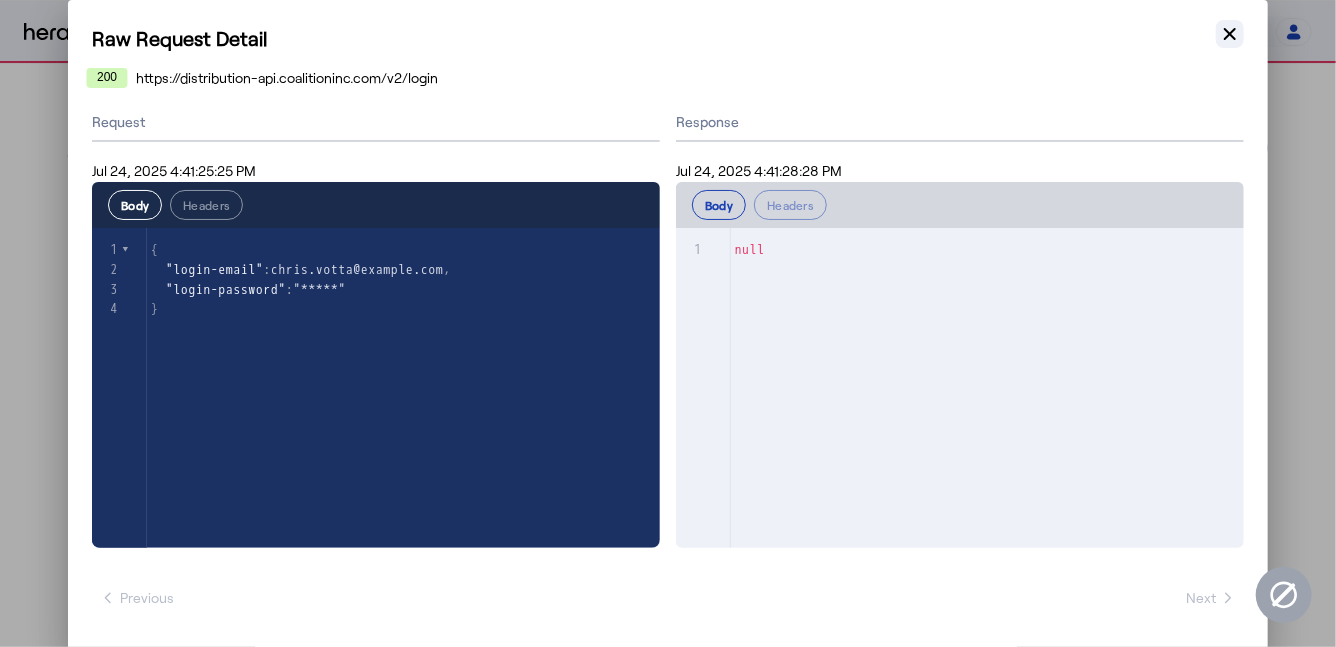 click 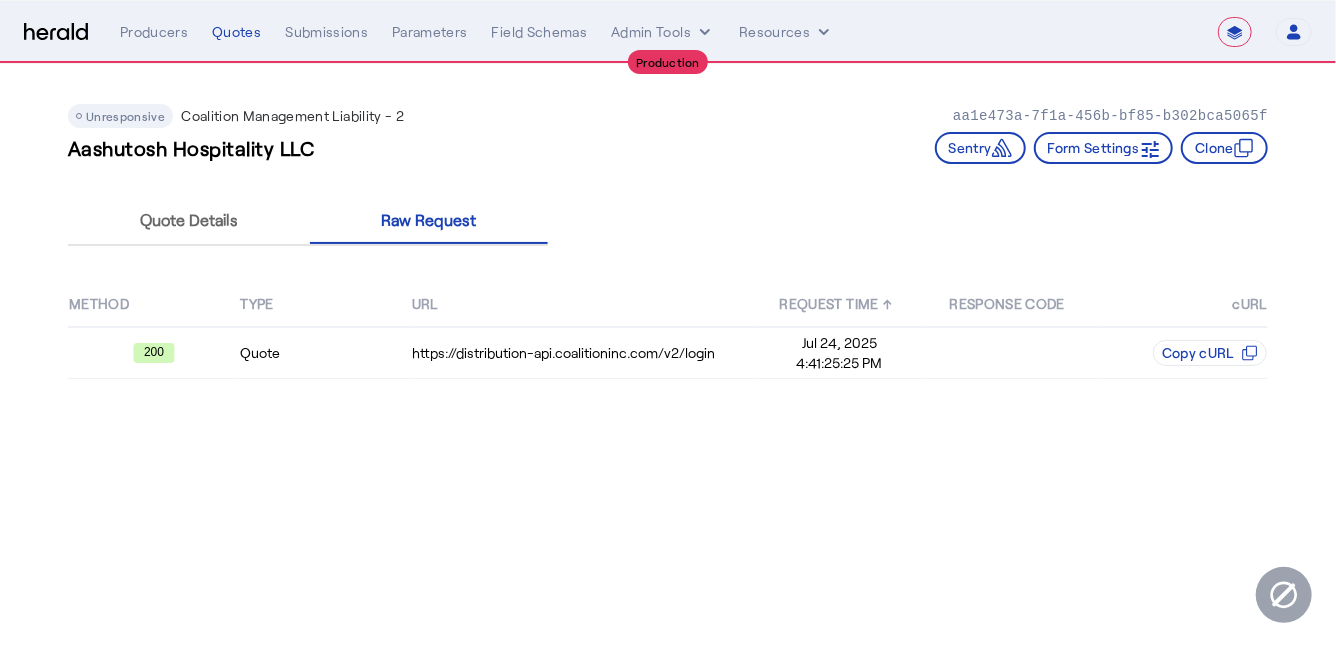 click on "Quote Details Raw Request" 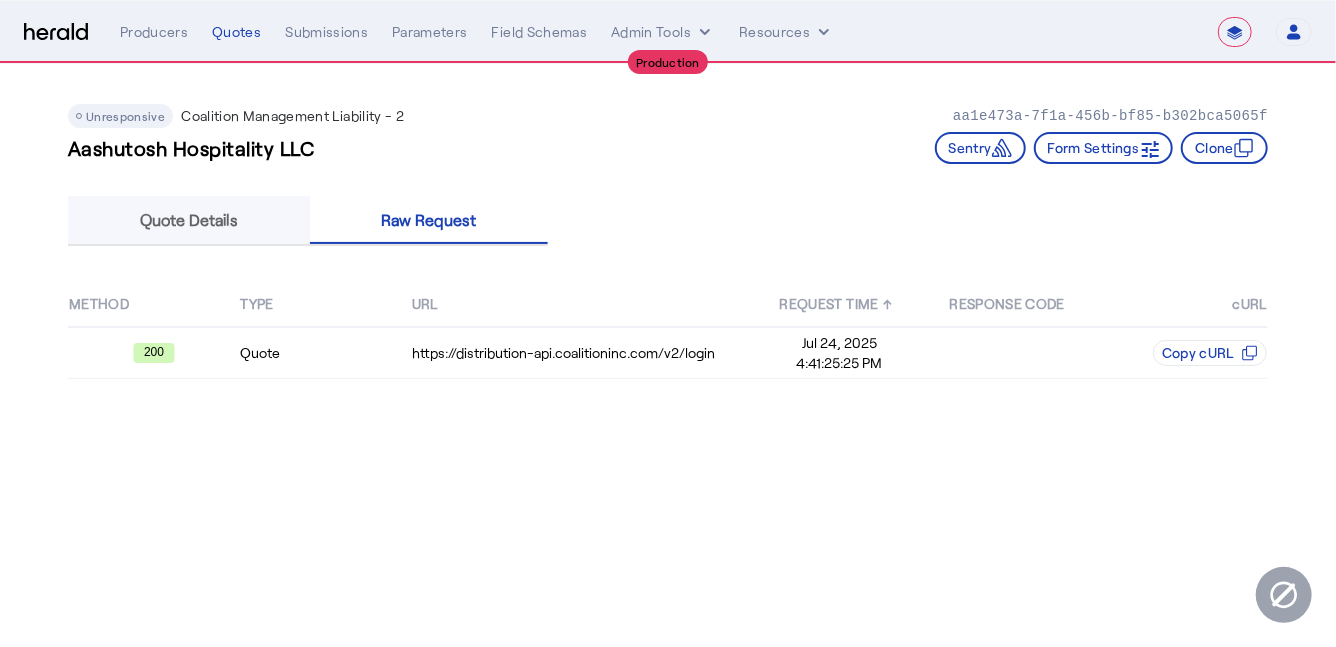 click on "Quote Details" at bounding box center [189, 220] 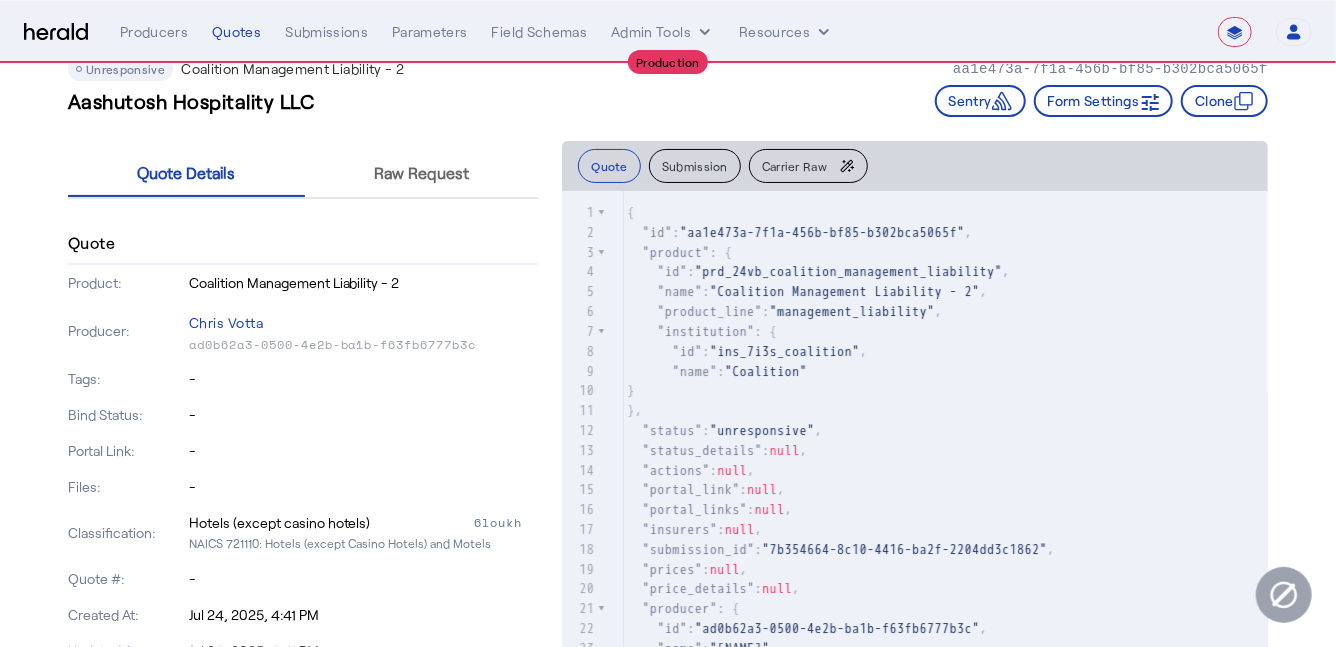 scroll, scrollTop: 0, scrollLeft: 0, axis: both 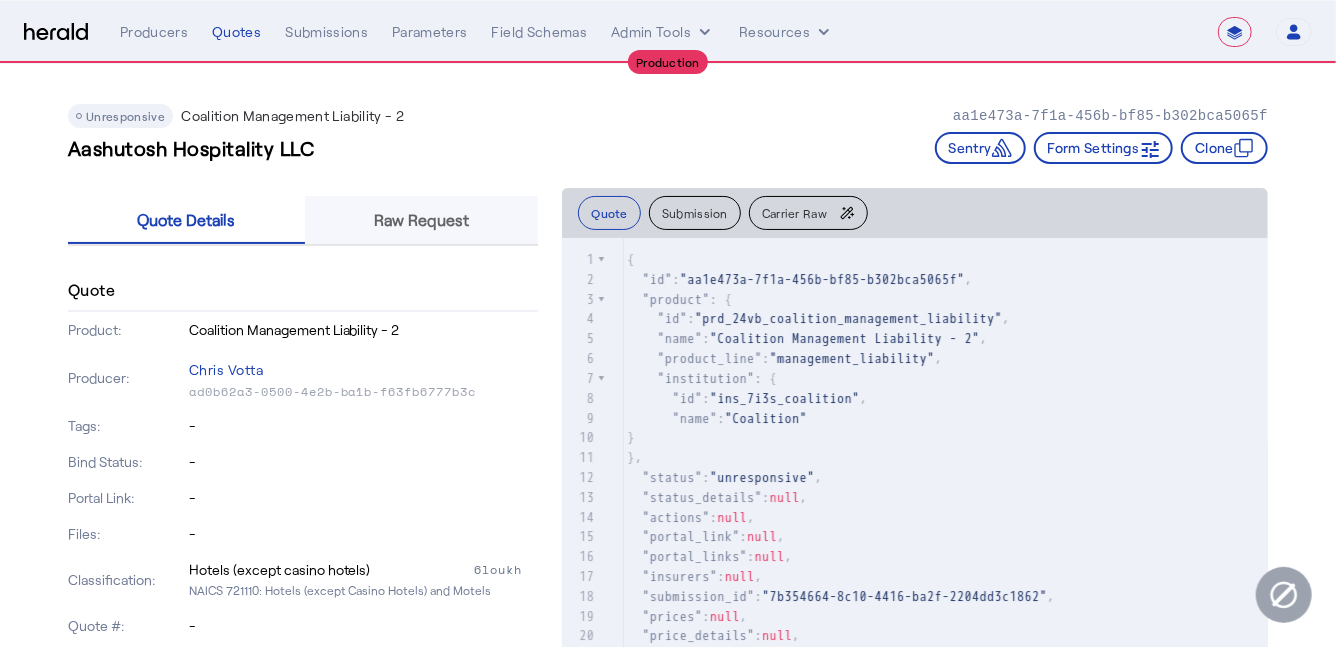 click on "Raw Request" at bounding box center [421, 220] 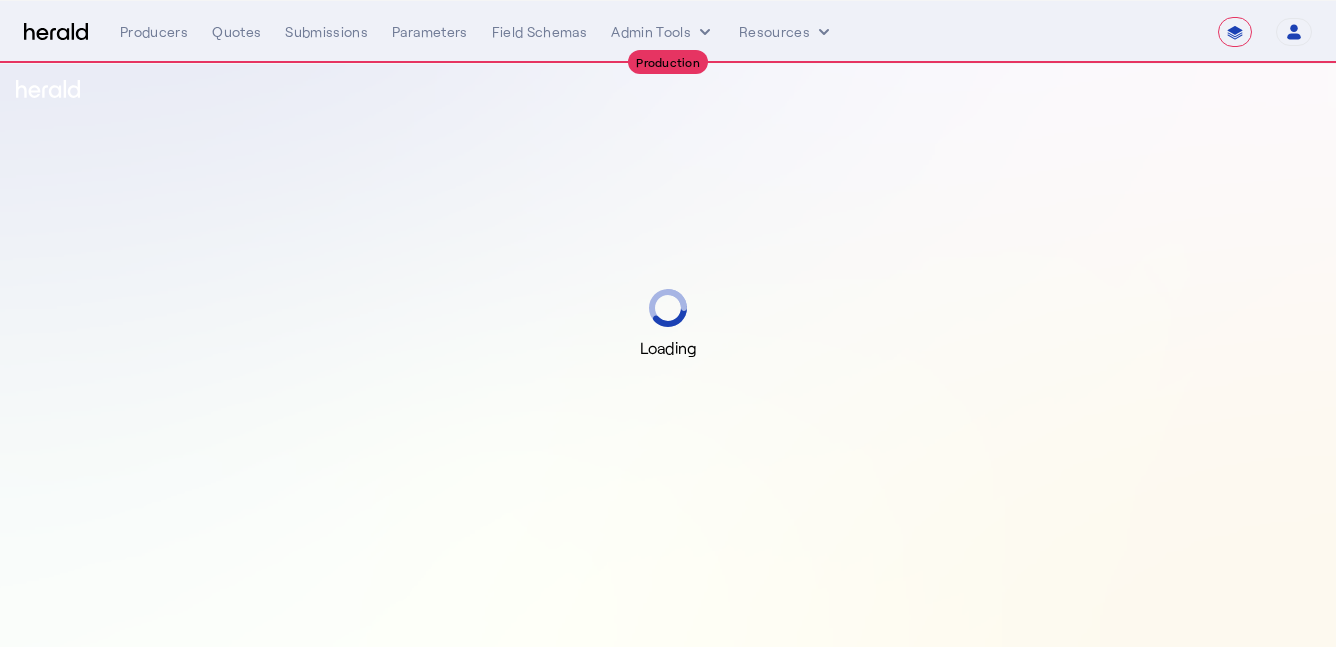 select on "**********" 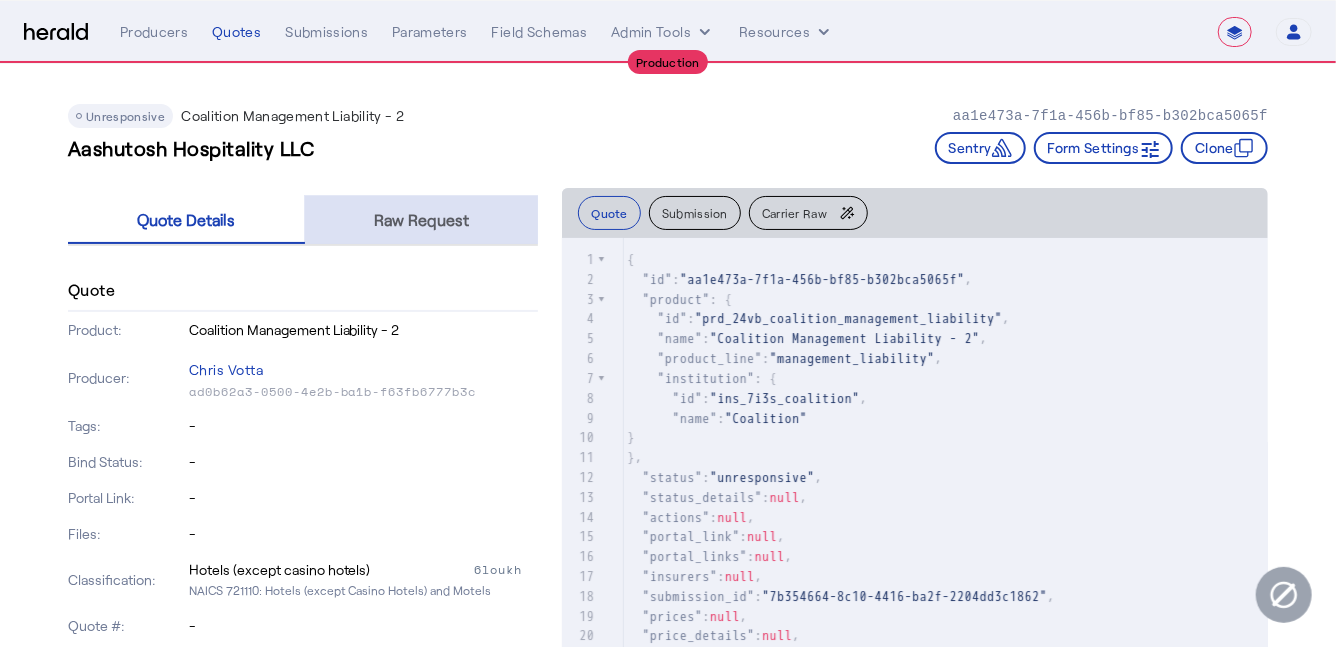 click on "Raw Request" at bounding box center (421, 220) 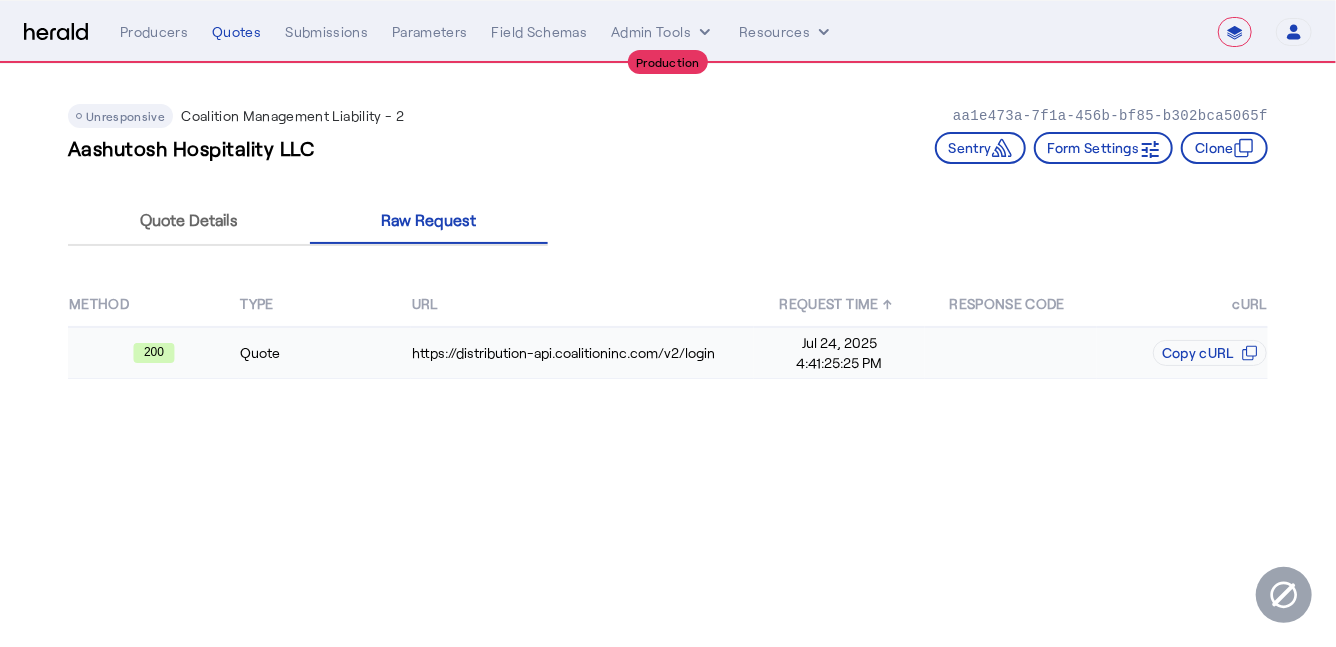click on "Quote" 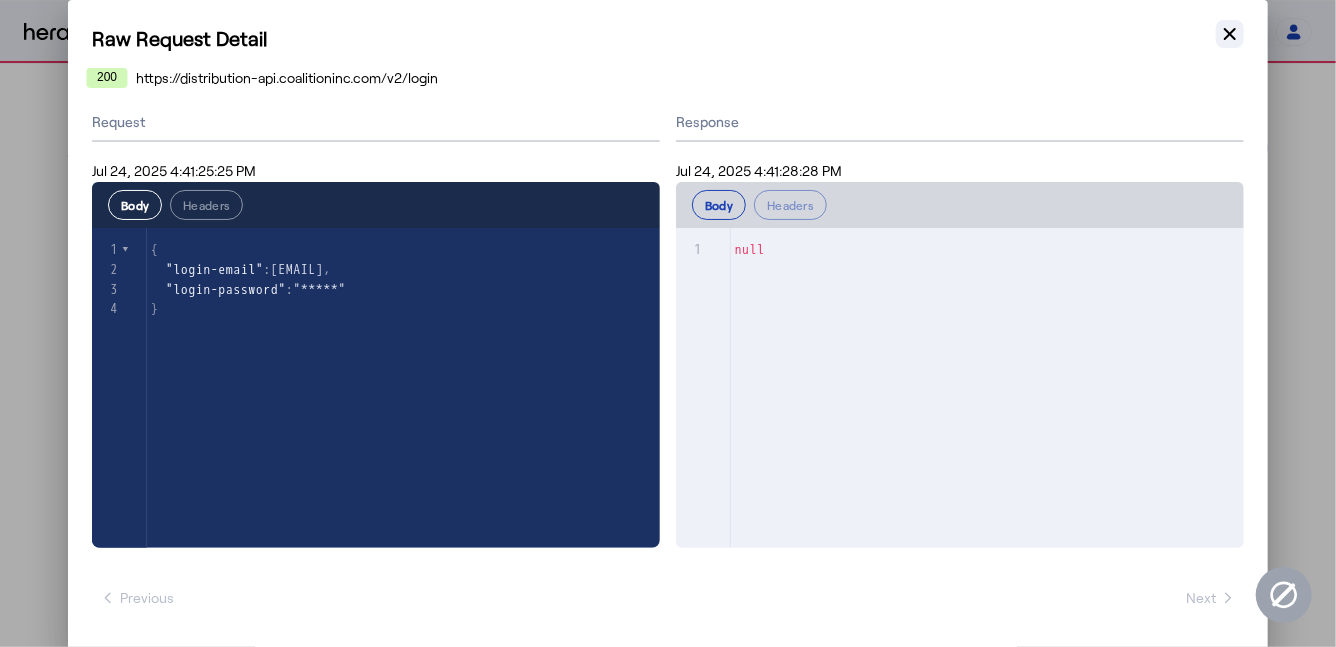 click 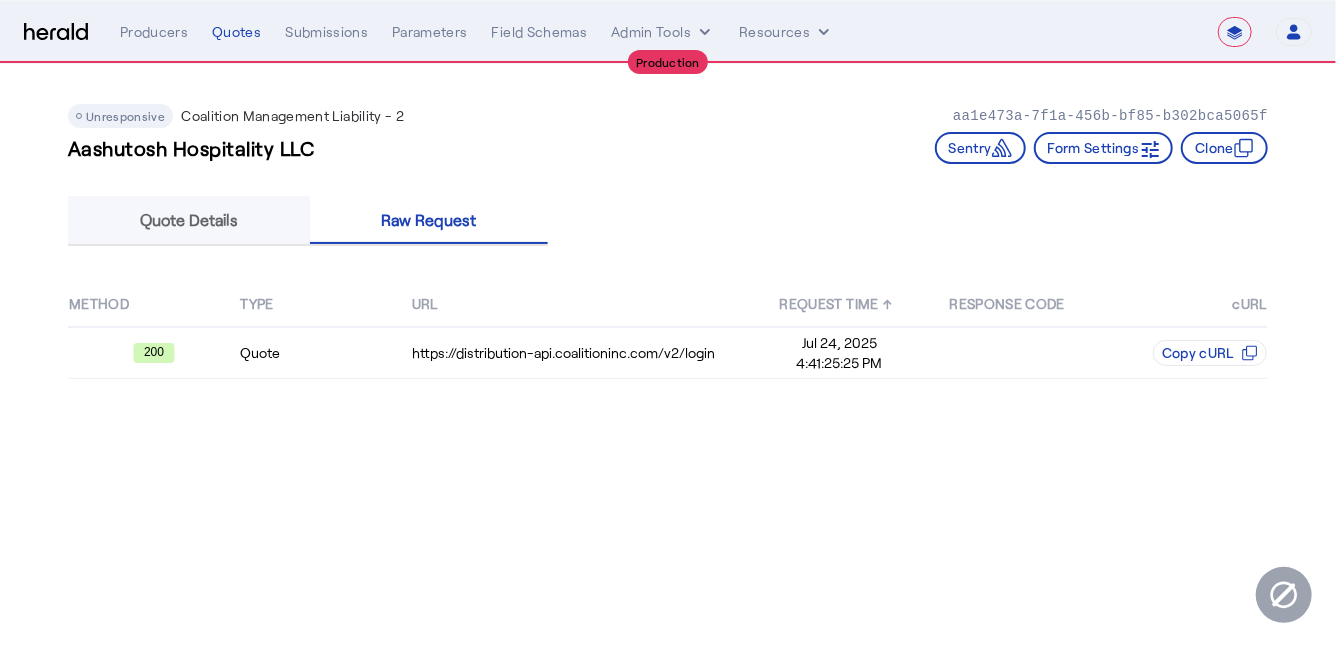 click on "Quote Details" at bounding box center [189, 220] 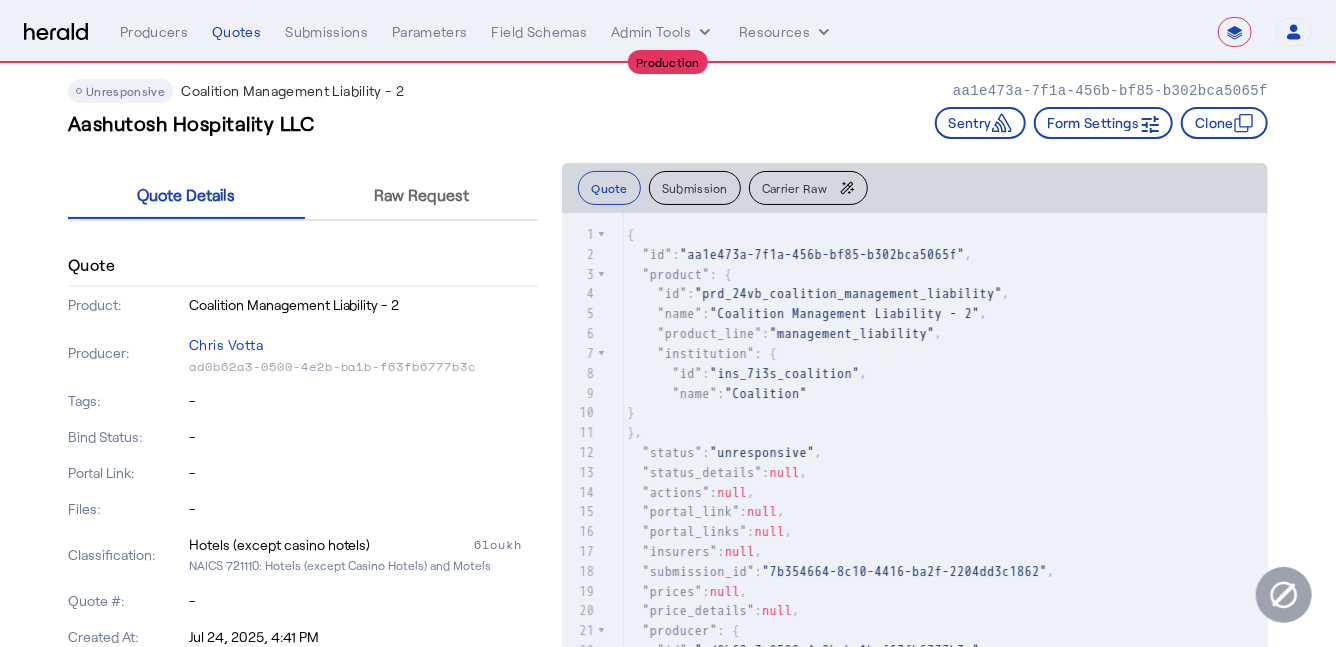 scroll, scrollTop: 27, scrollLeft: 0, axis: vertical 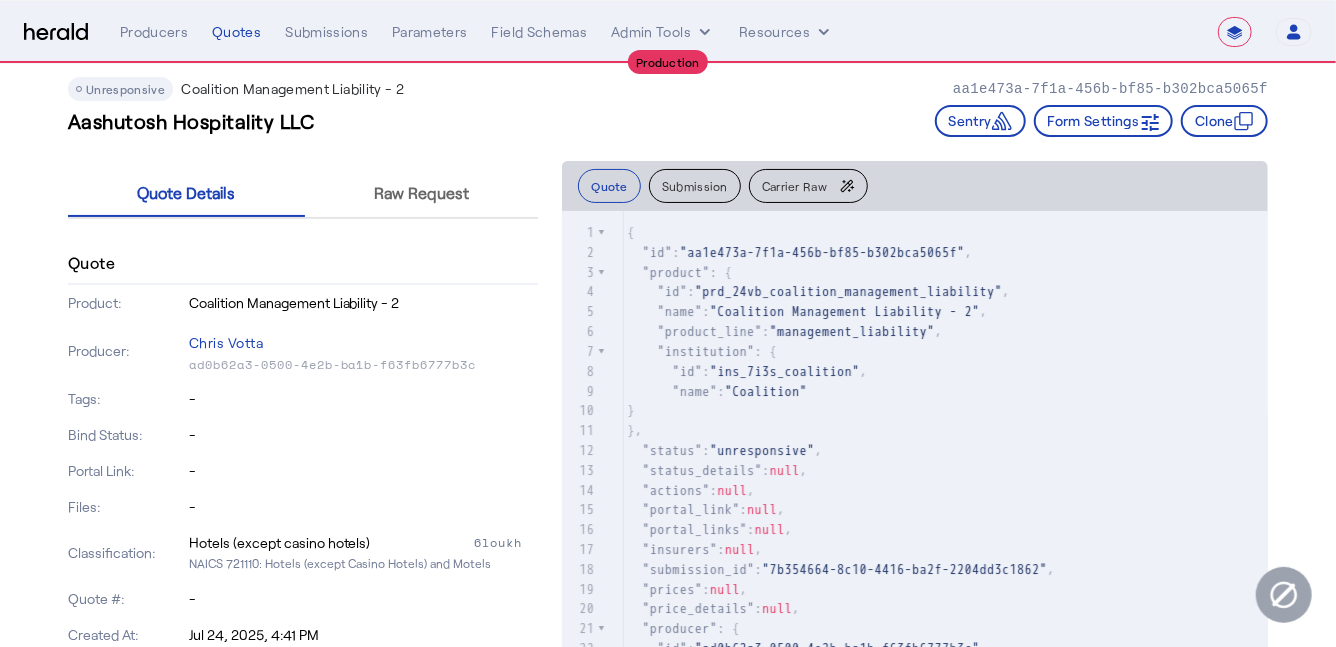 click on ""aa1e473a-7f1a-456b-bf85-b302bca5065f"" 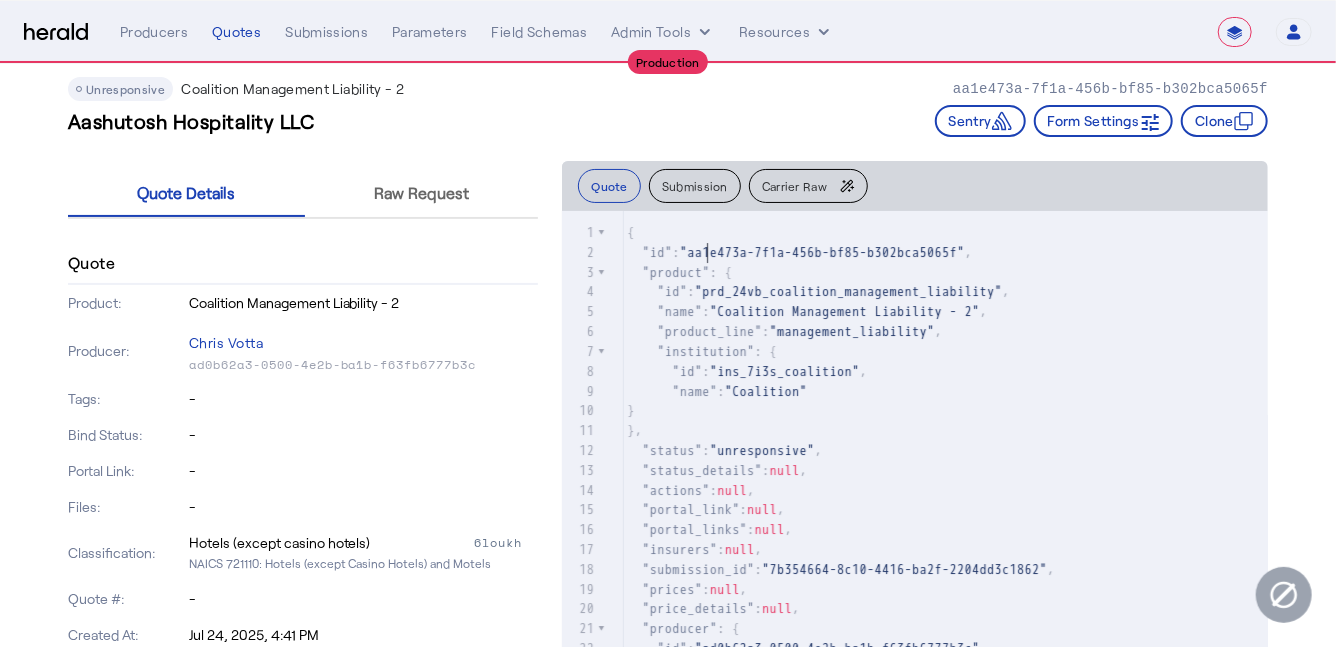 type on "**********" 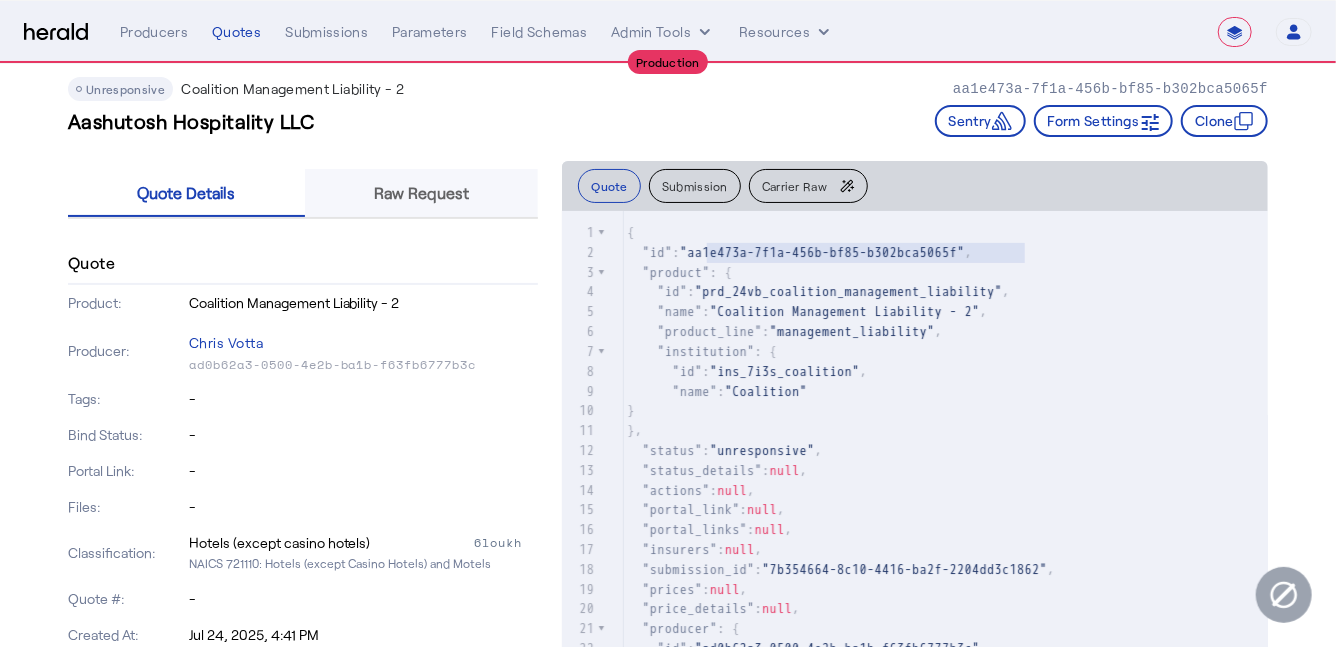 click on "Raw Request" at bounding box center [421, 193] 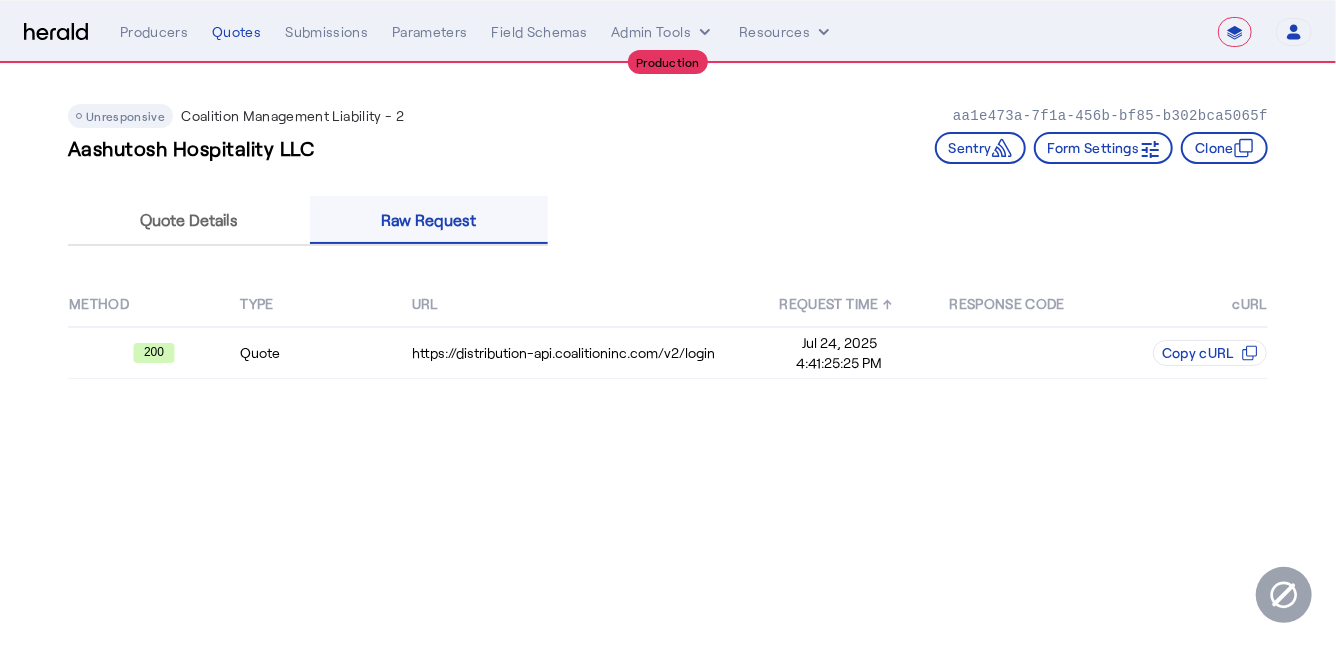 scroll, scrollTop: 0, scrollLeft: 0, axis: both 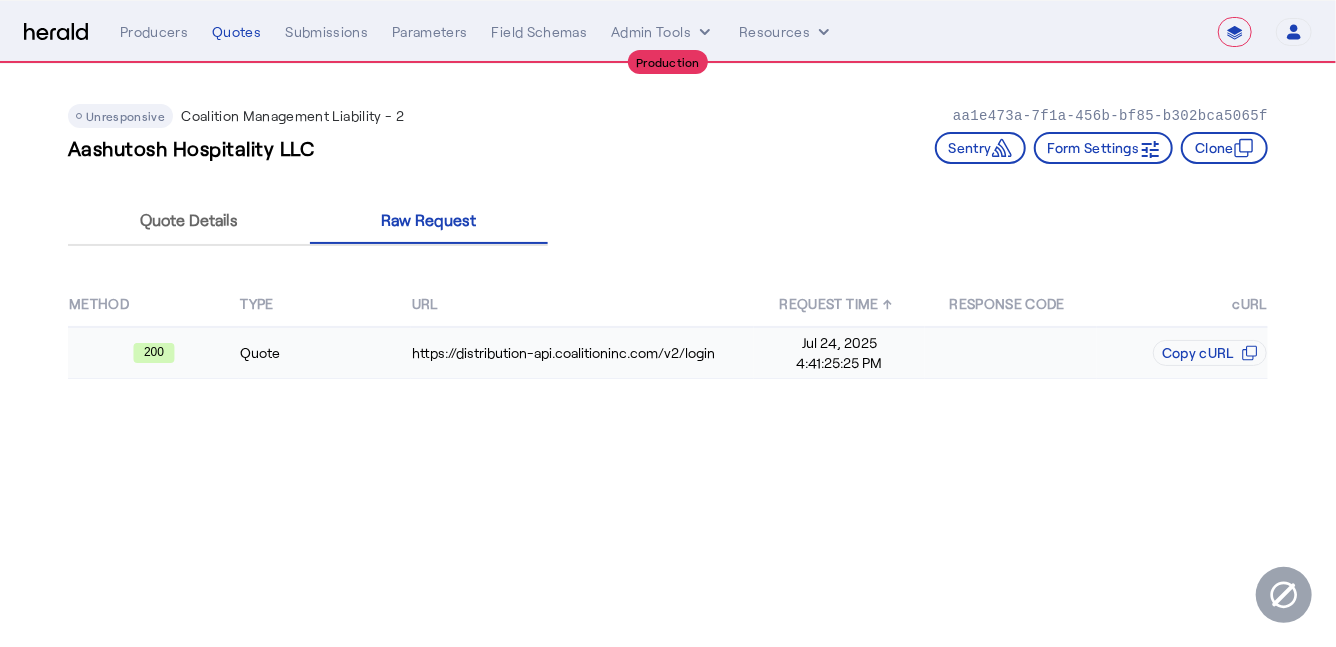 click on "Quote" 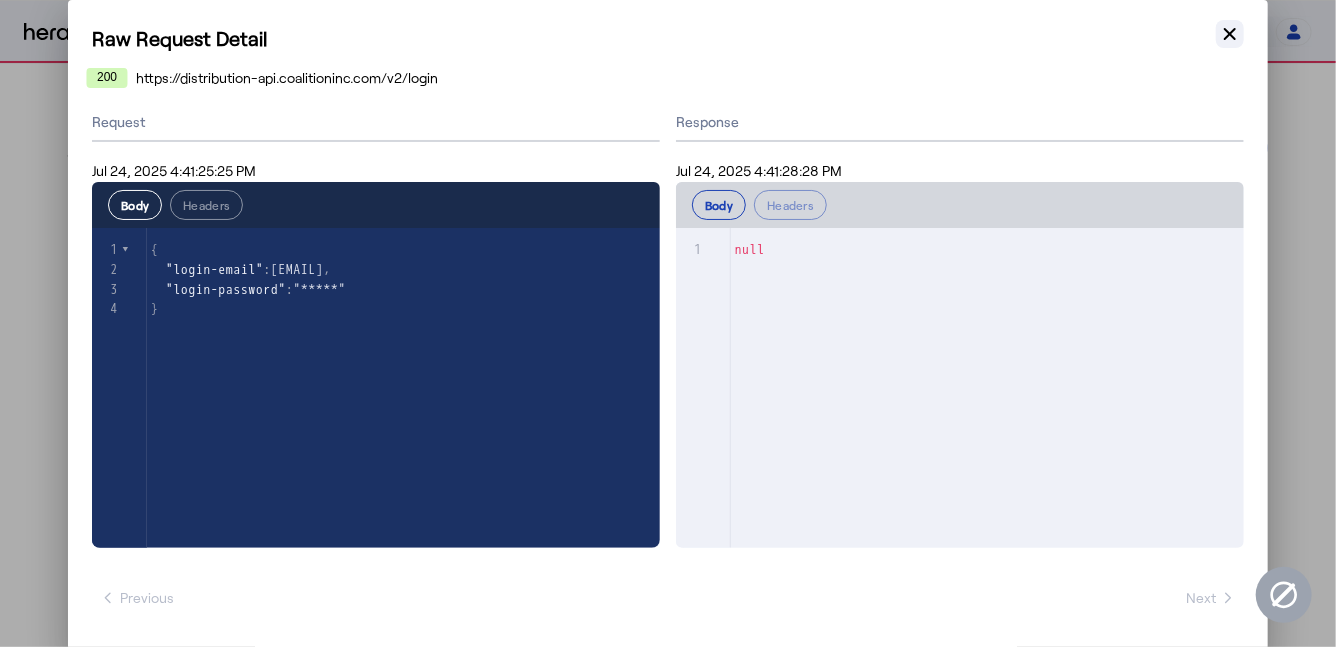 click 